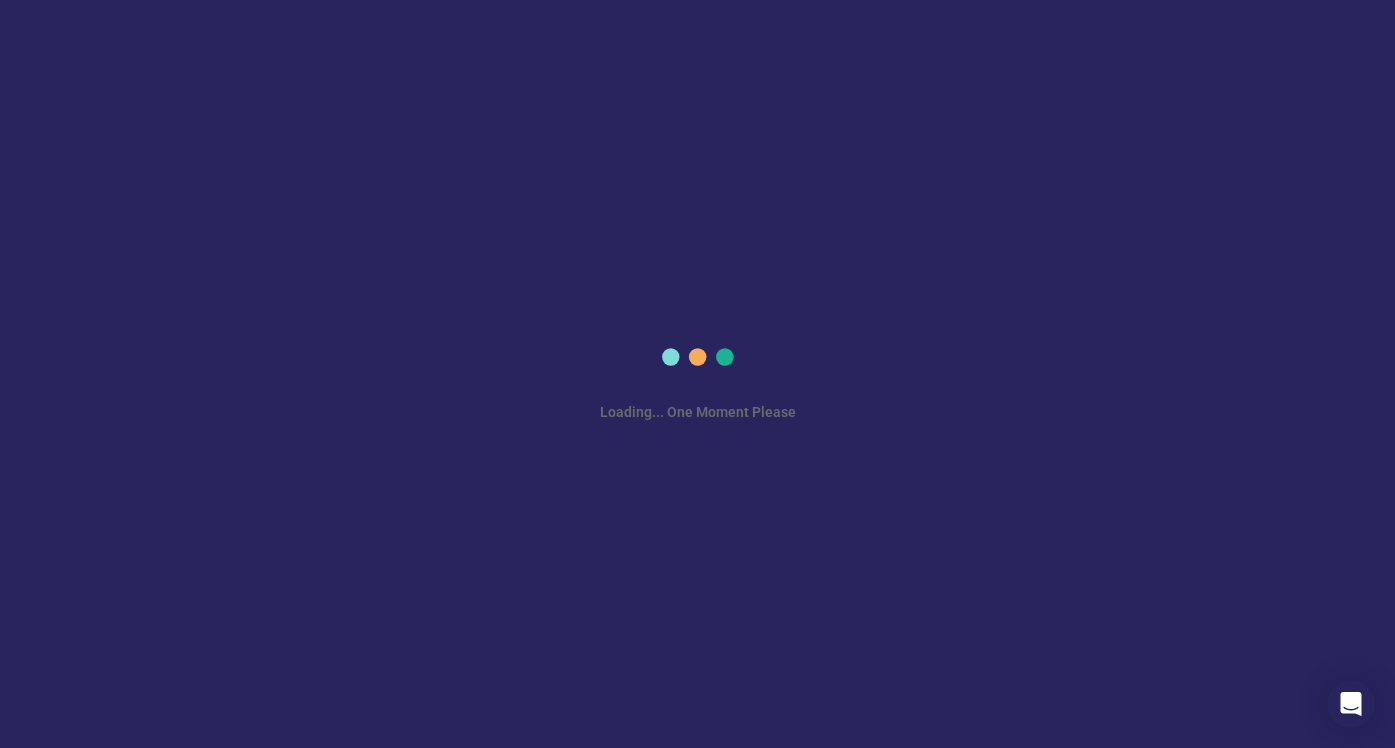 scroll, scrollTop: 0, scrollLeft: 0, axis: both 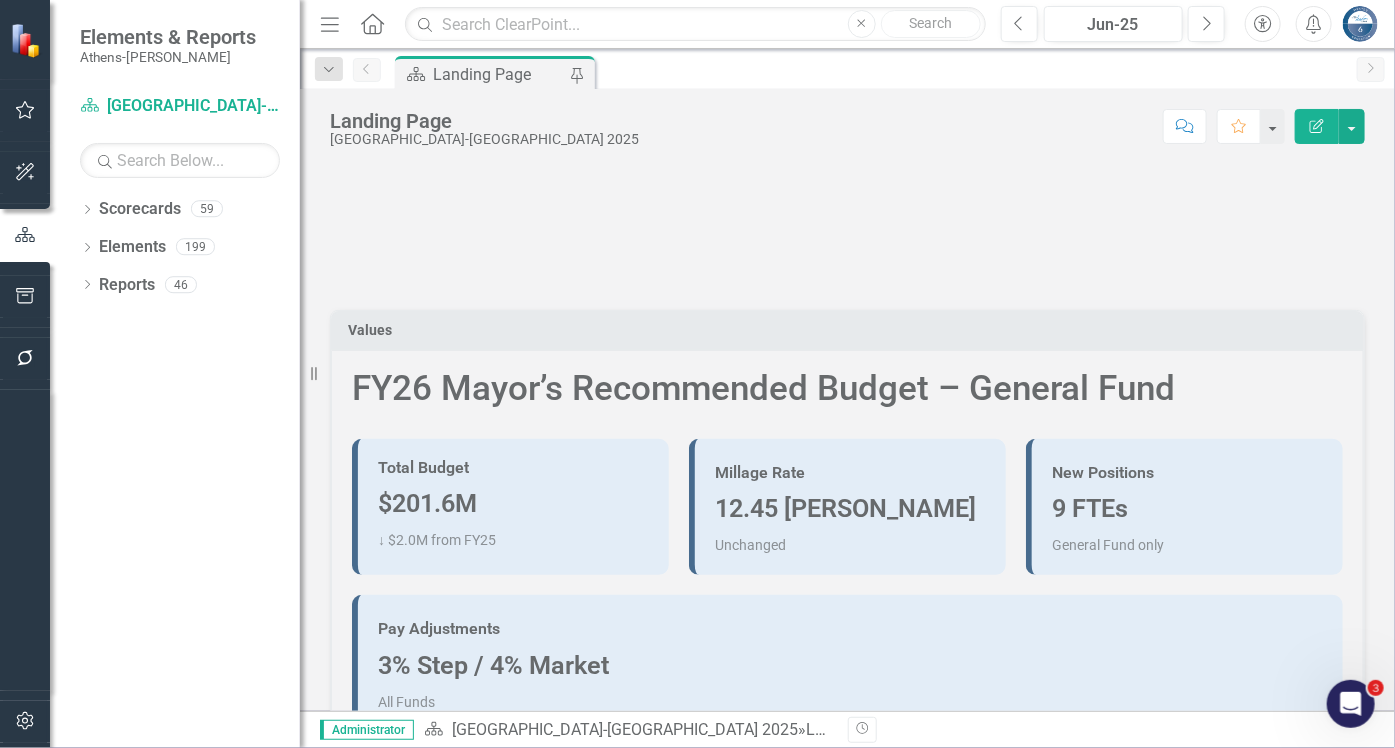 click on "Score: N/A Jun-25 Completed  Comment Favorite Edit Report" at bounding box center [1007, 126] 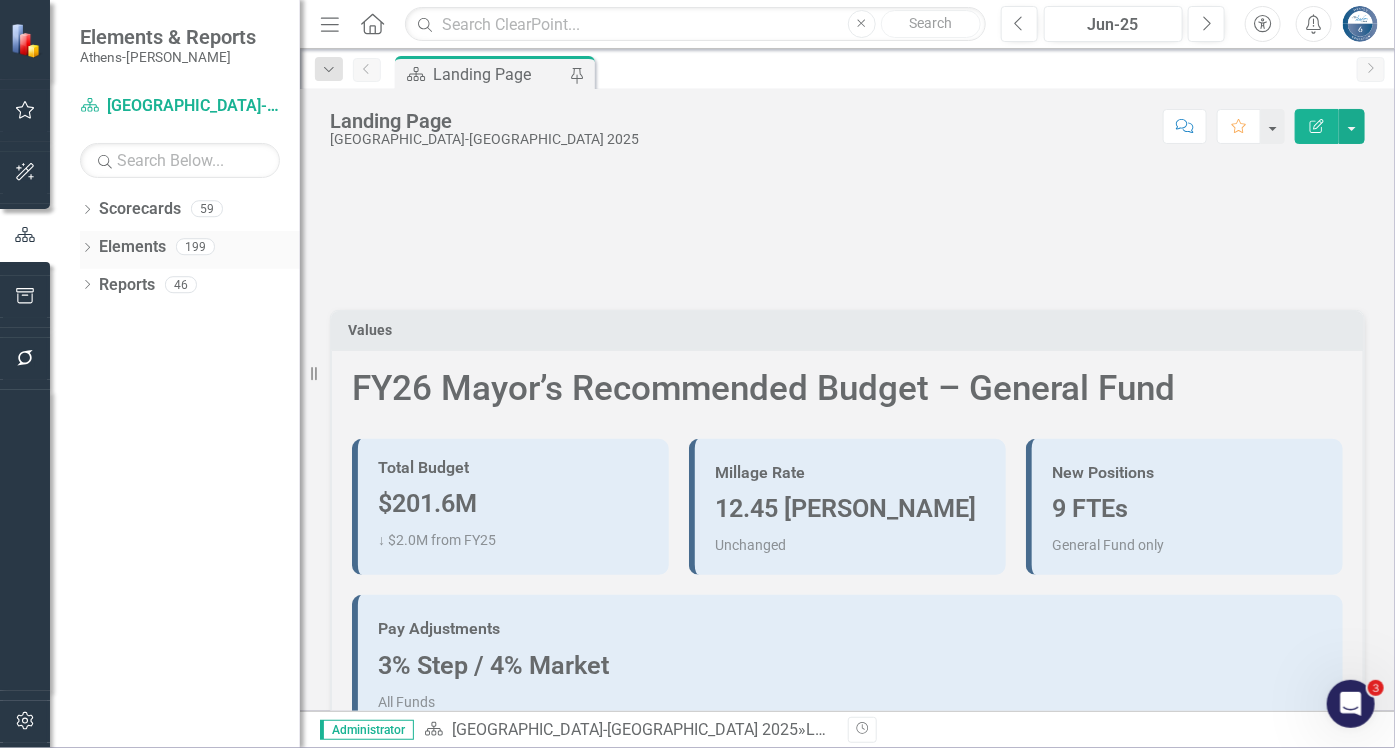 click on "Dropdown" 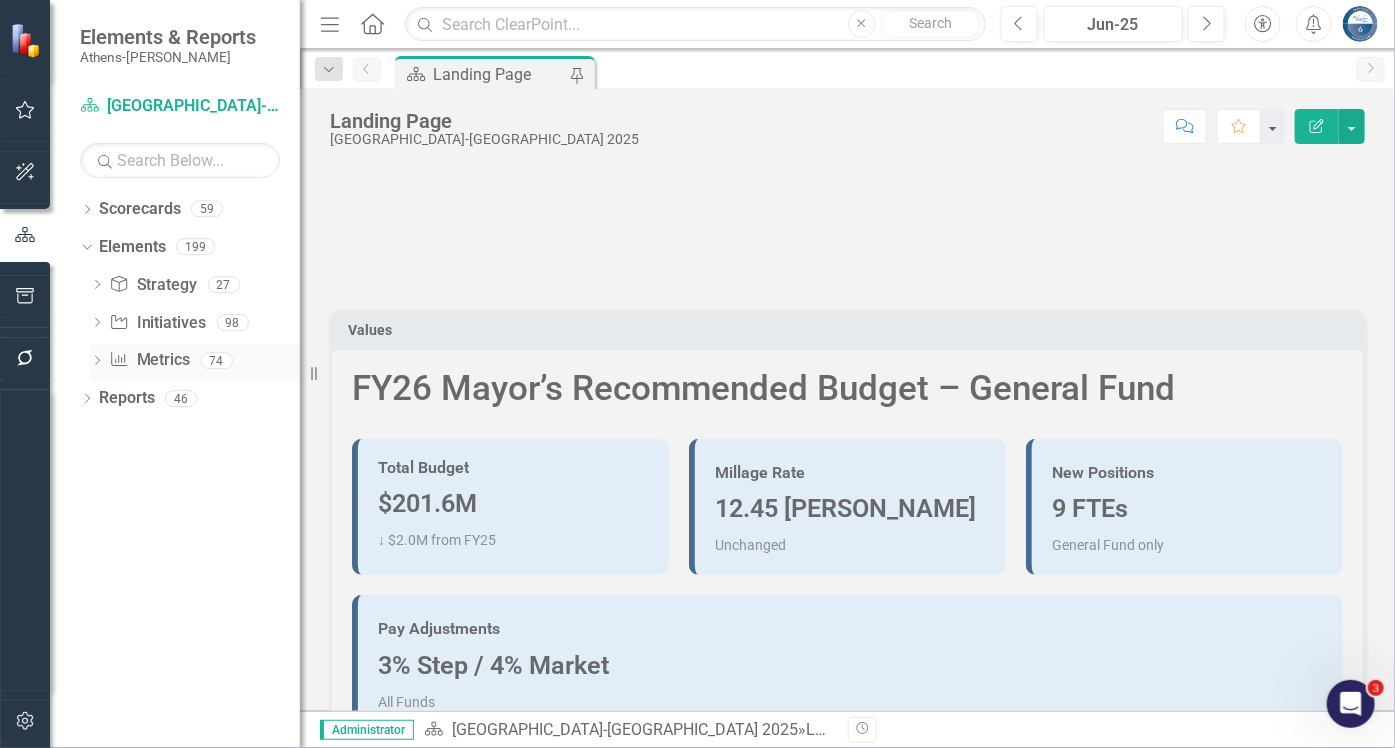 click on "Metric Metrics" at bounding box center [149, 360] 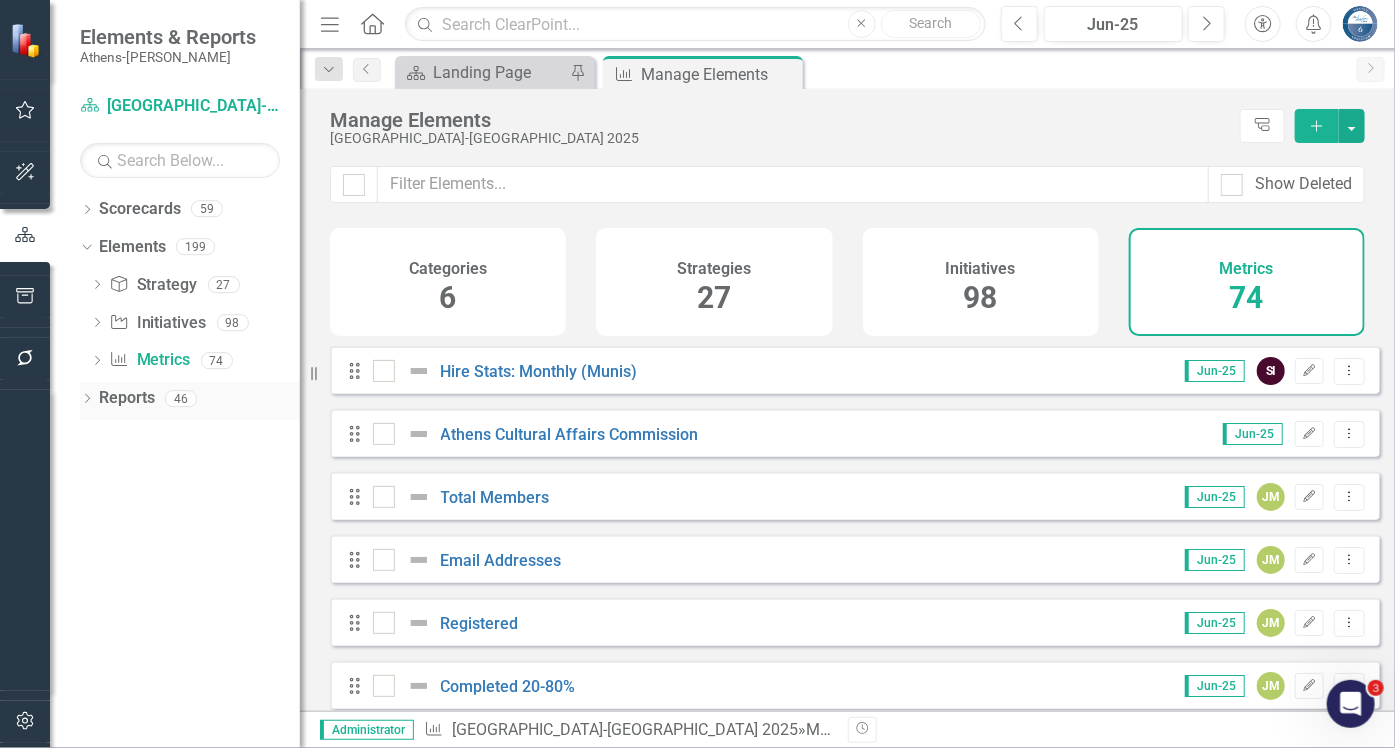 click on "Dropdown" 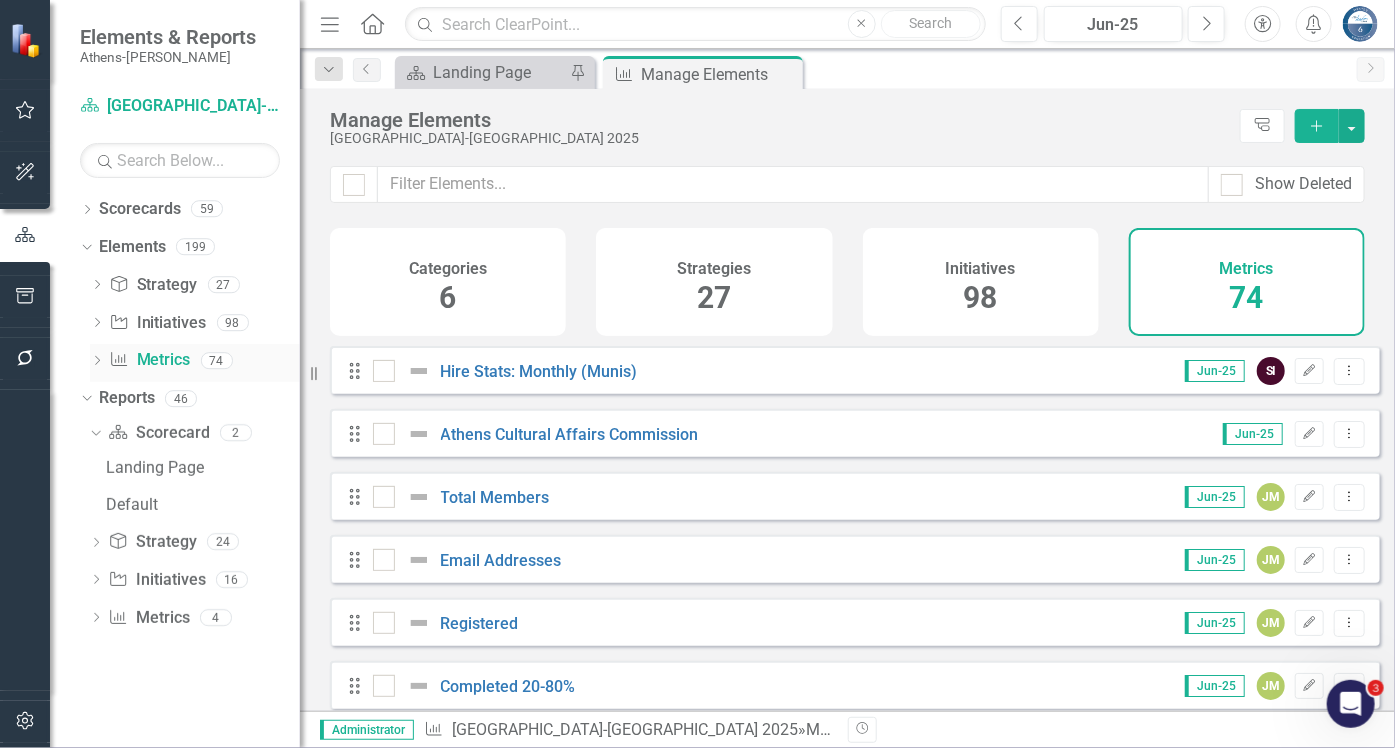 click on "Metric Metrics" at bounding box center (149, 360) 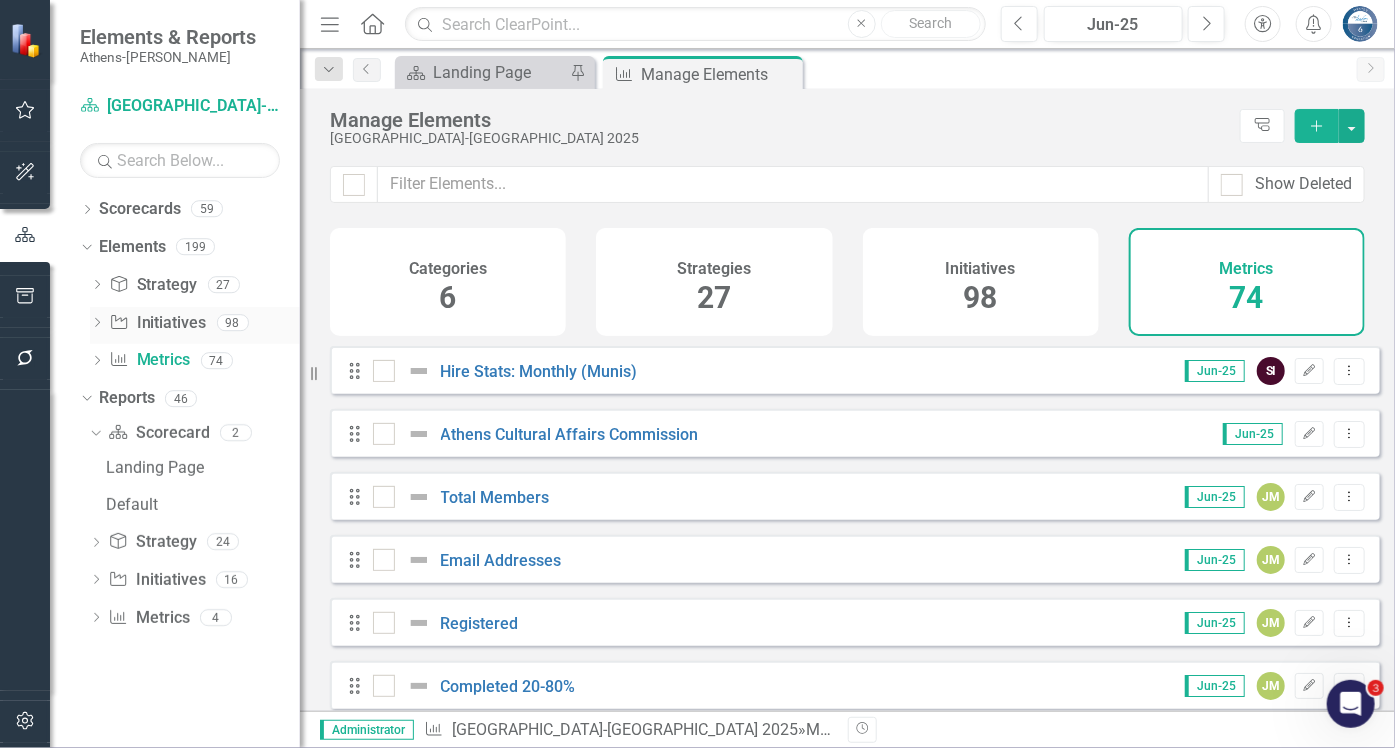 click on "Initiative Initiatives" at bounding box center [157, 323] 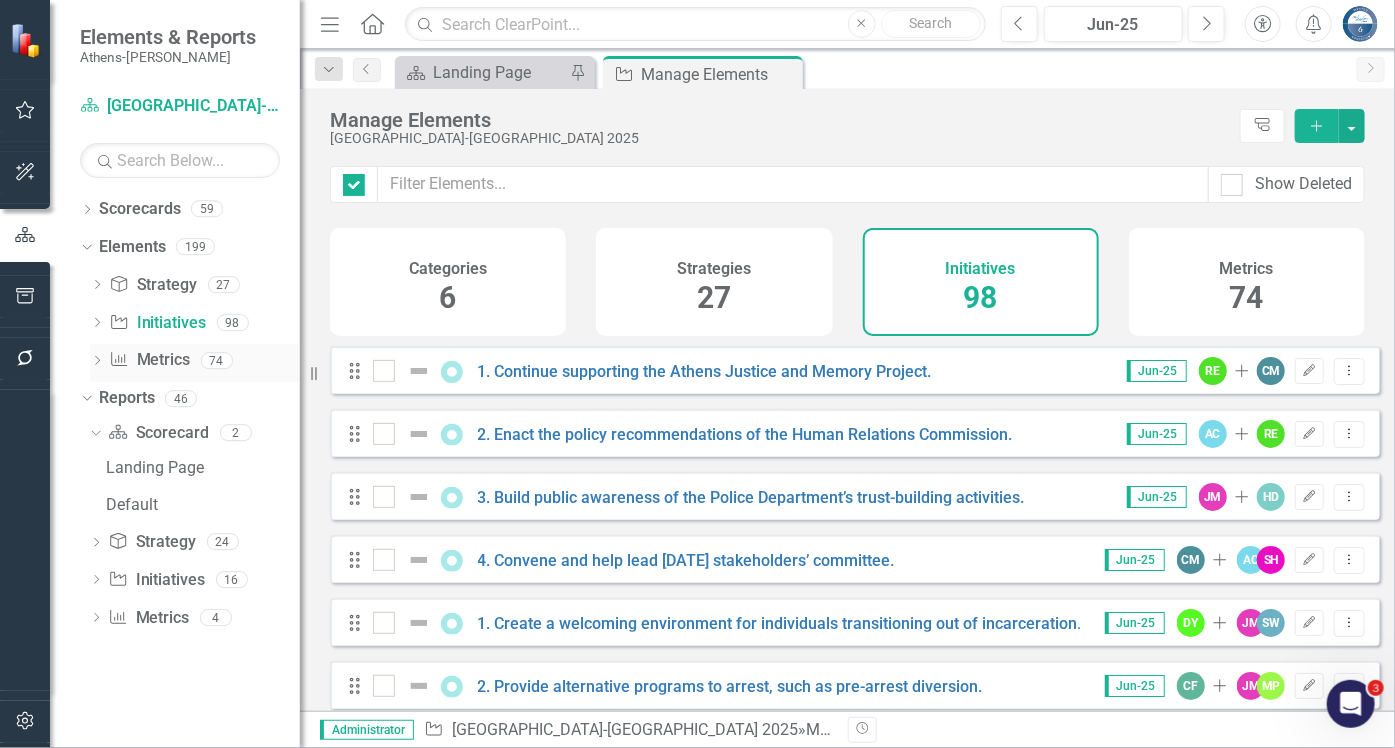 click on "Metric Metrics" at bounding box center (149, 360) 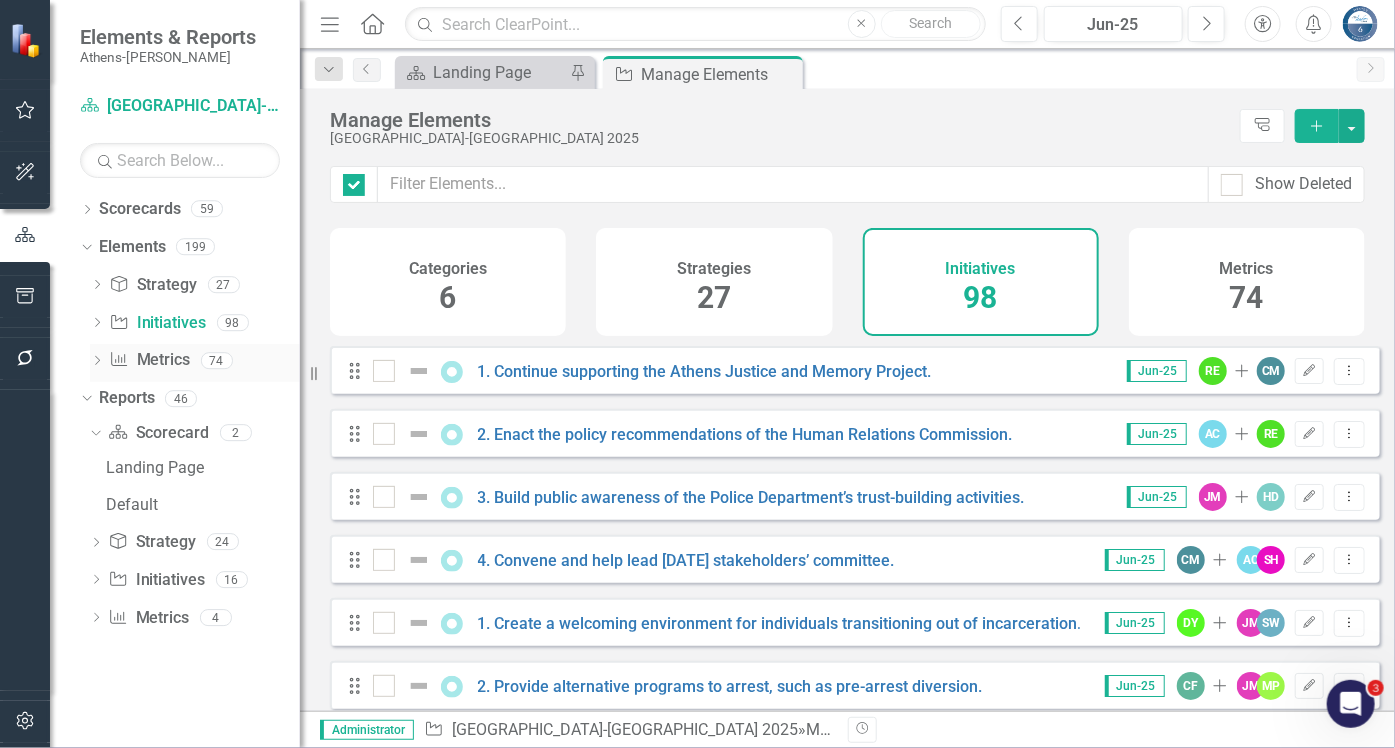 checkbox on "false" 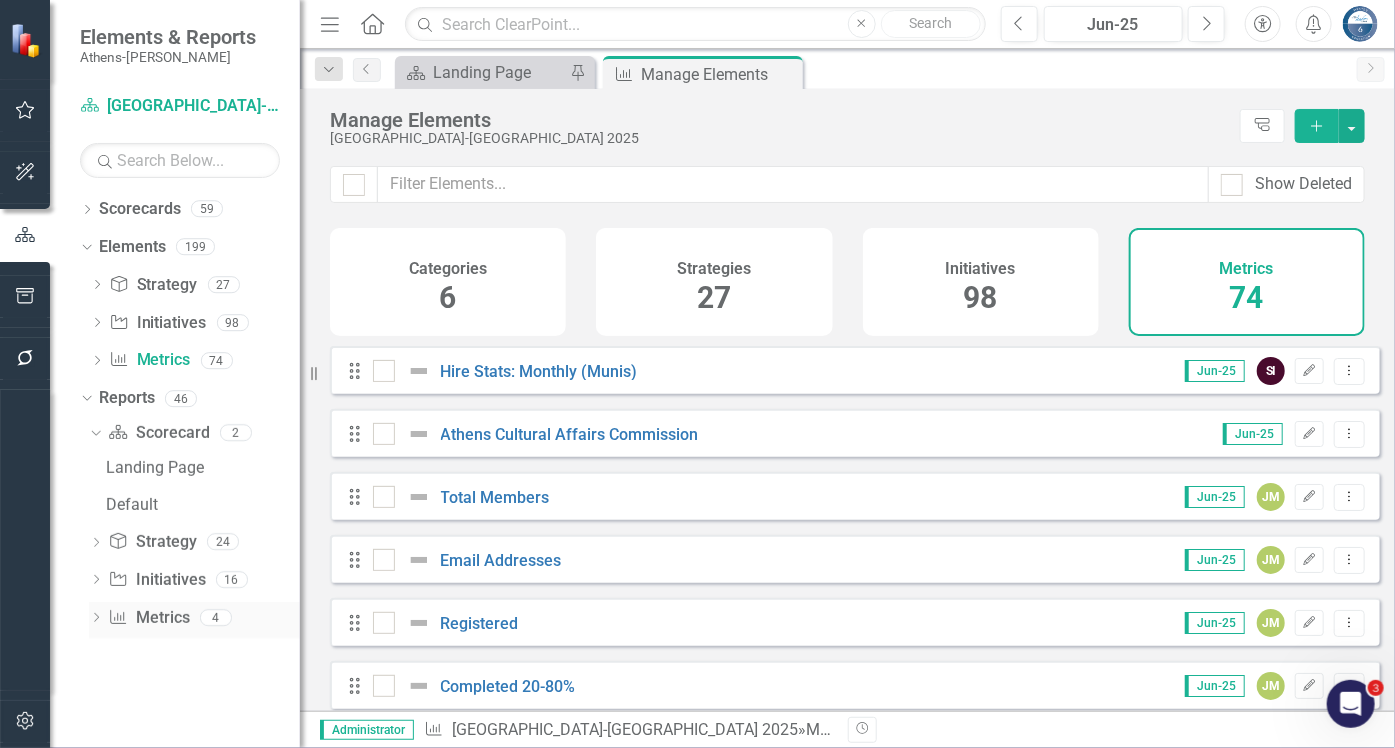 click on "Metric Metrics" at bounding box center (148, 618) 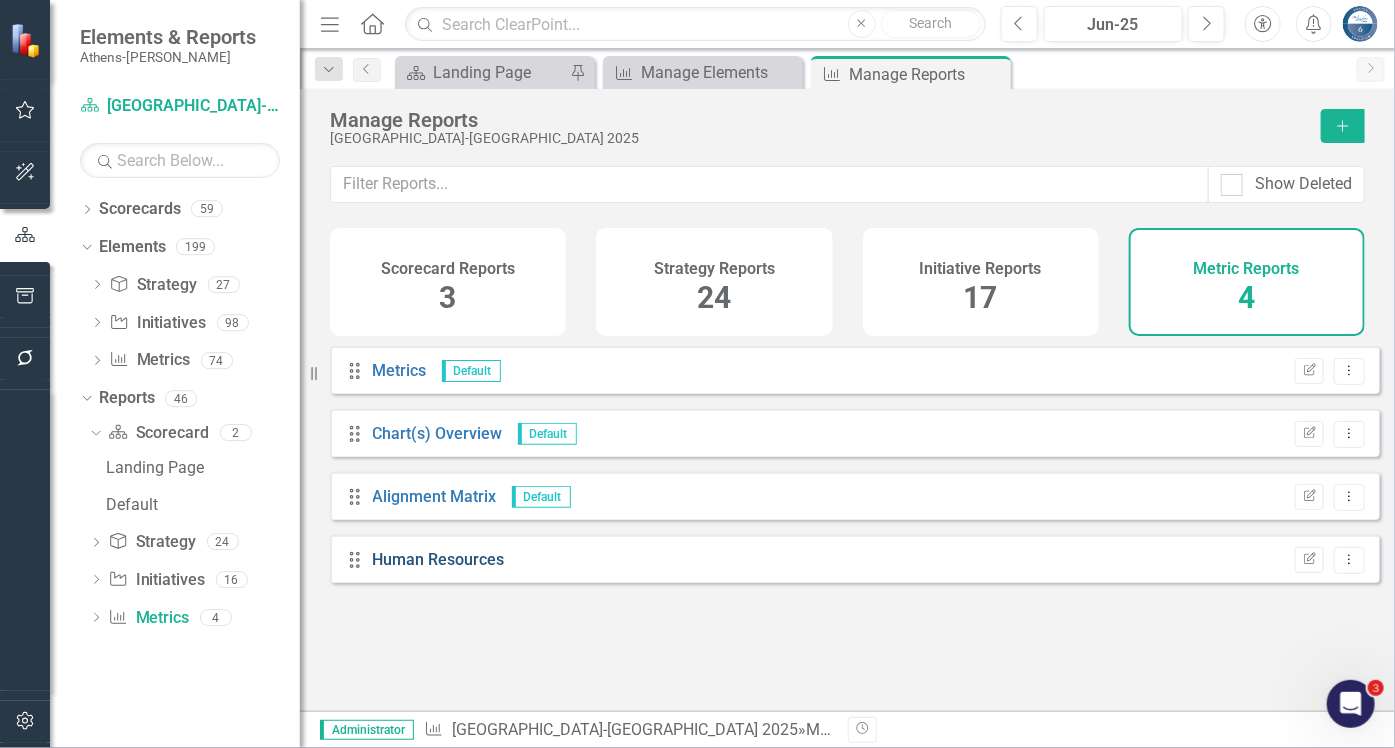 click on "Human Resources" at bounding box center (439, 559) 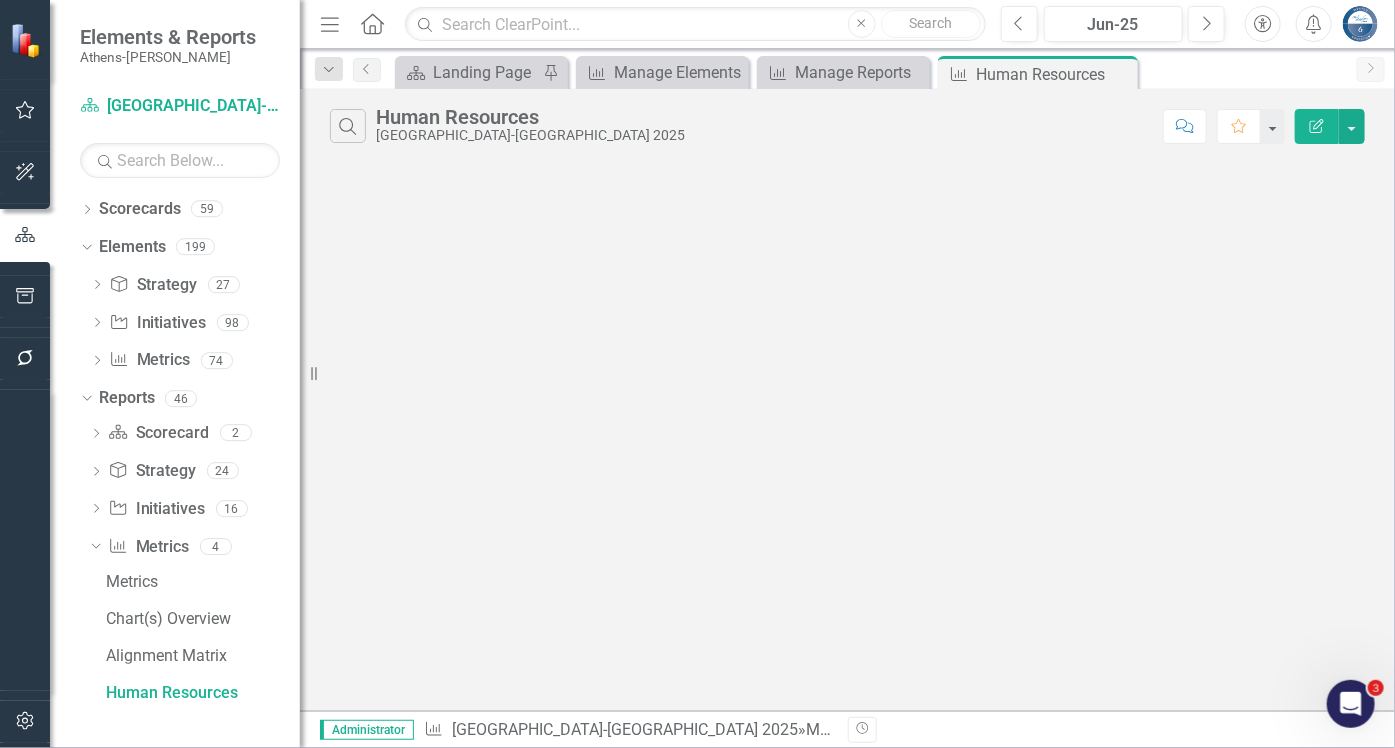 scroll, scrollTop: 0, scrollLeft: 0, axis: both 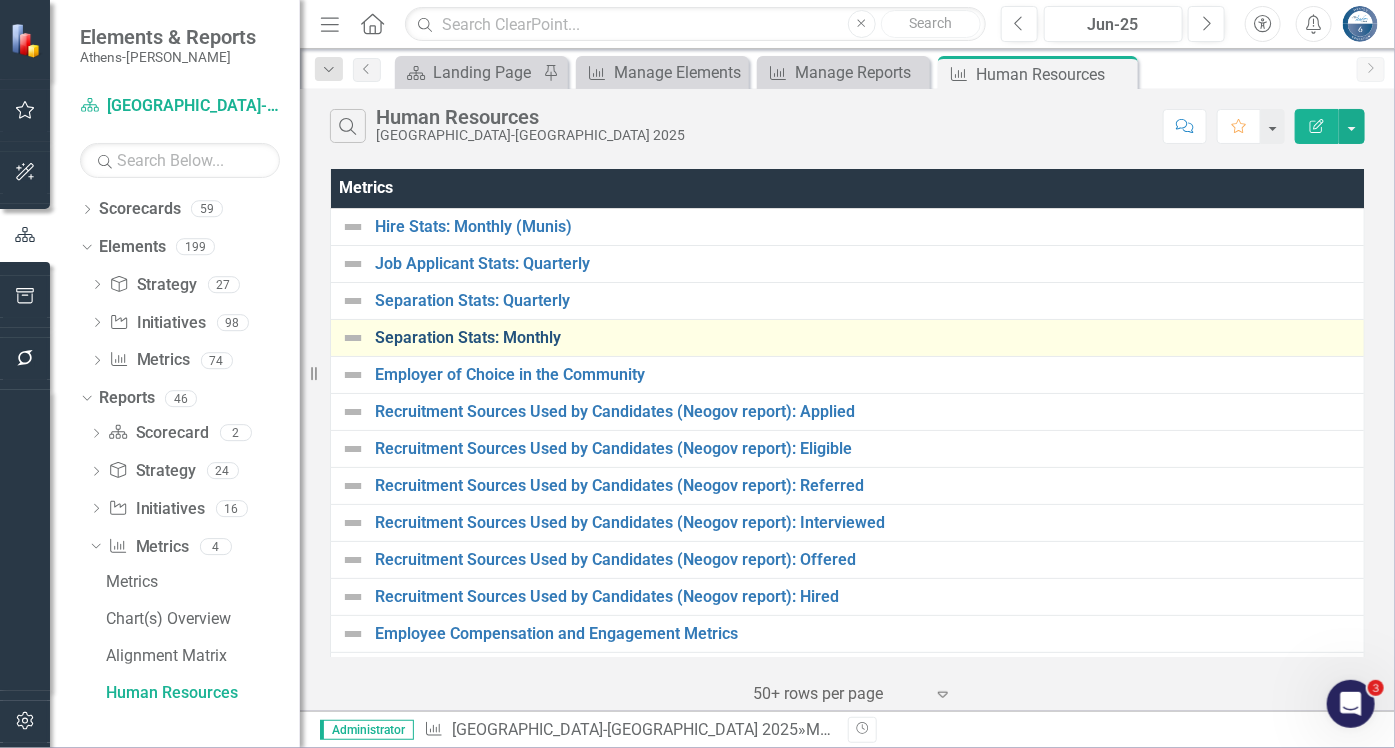 click on "Separation Stats: Monthly" at bounding box center (864, 338) 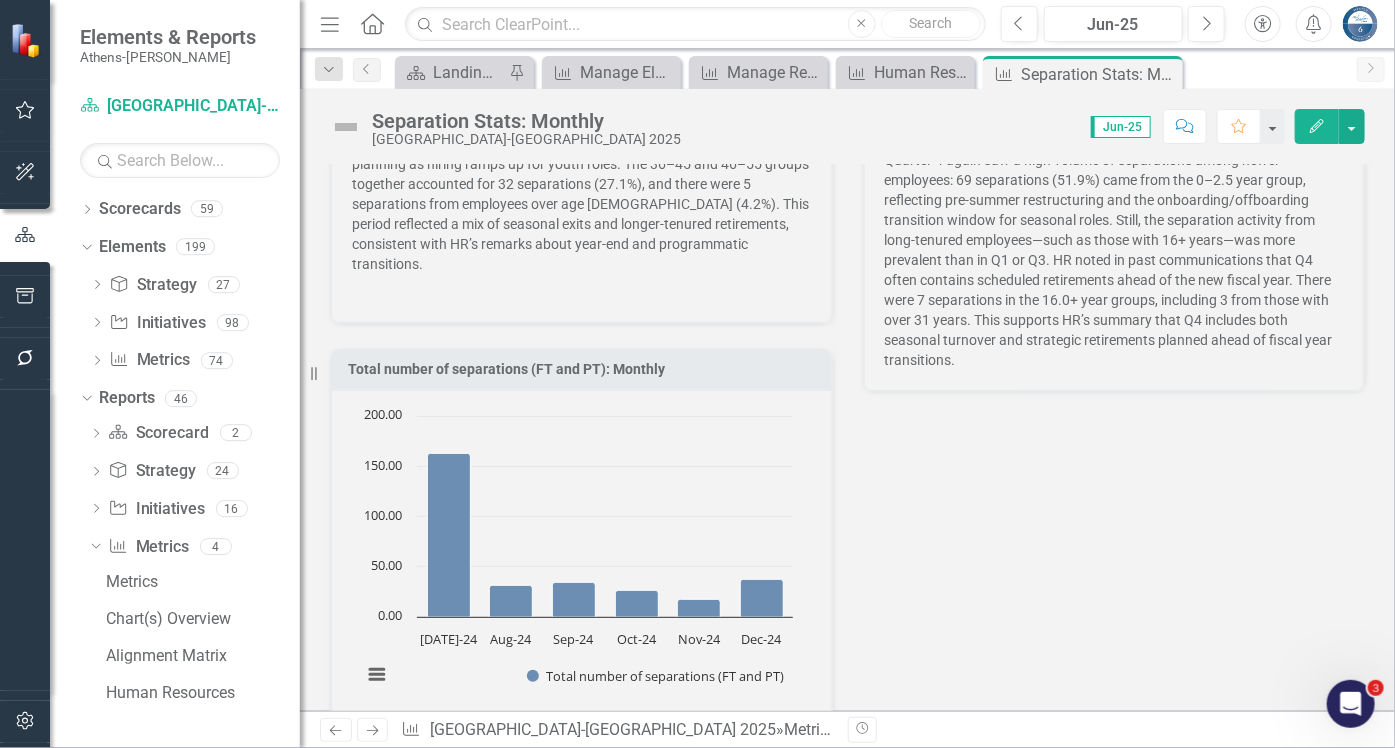 scroll, scrollTop: 3765, scrollLeft: 0, axis: vertical 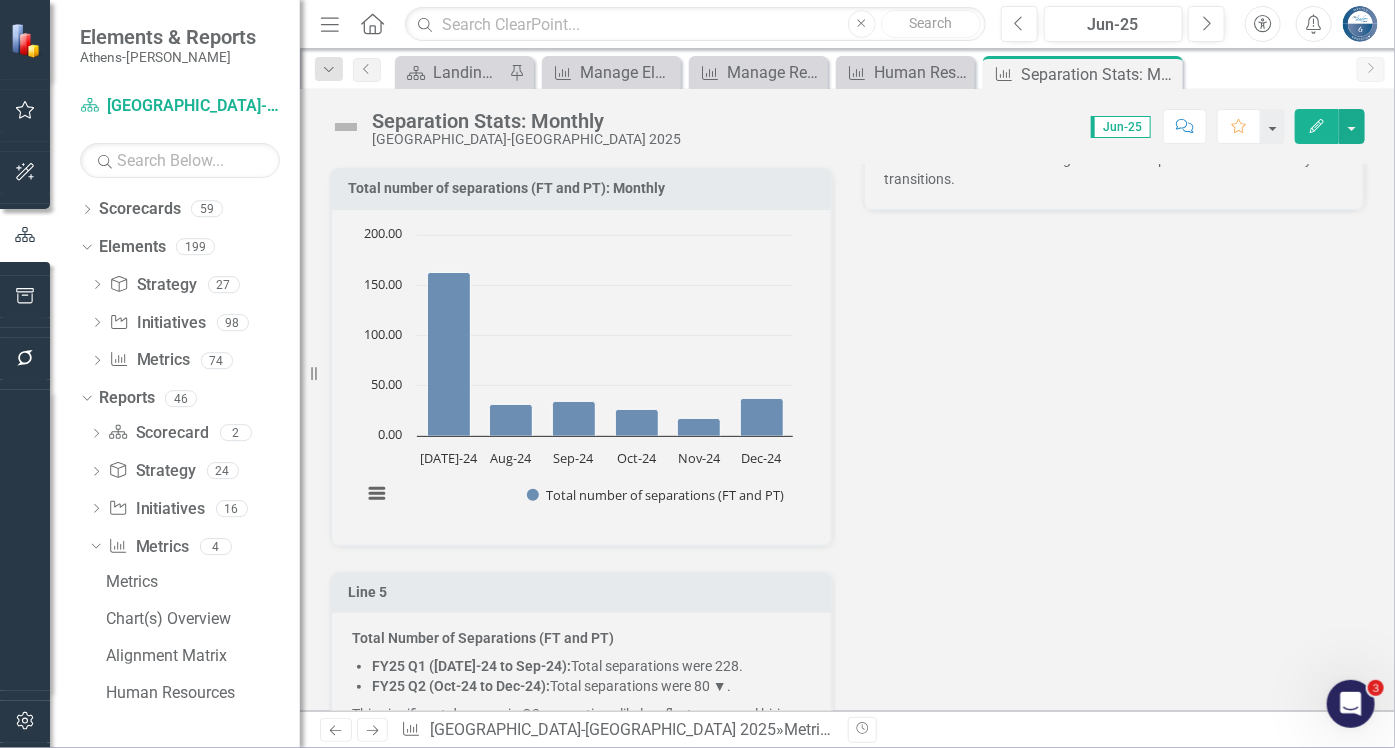 click on "FY25 Q2 (Oct-24 to Dec-24):  Total separations were 80 ▼." at bounding box center (591, 686) 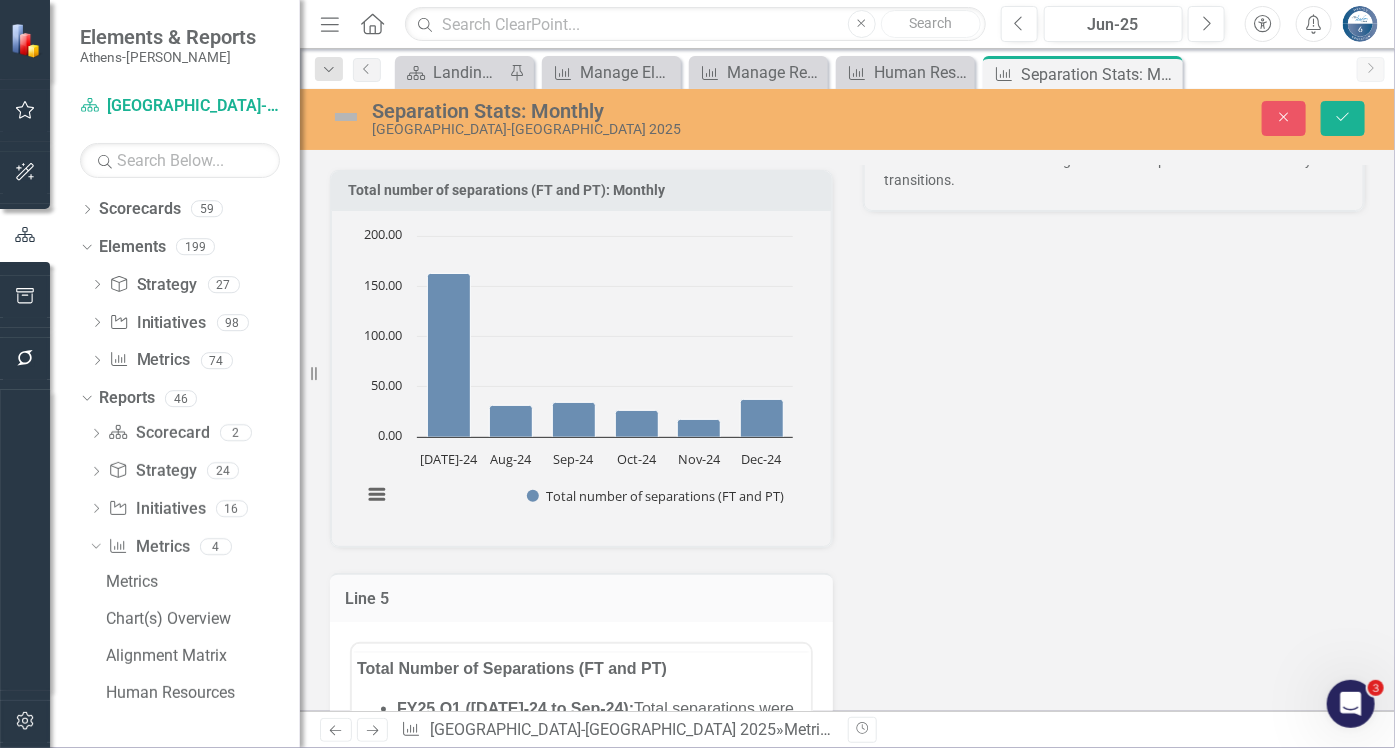 scroll, scrollTop: 0, scrollLeft: 0, axis: both 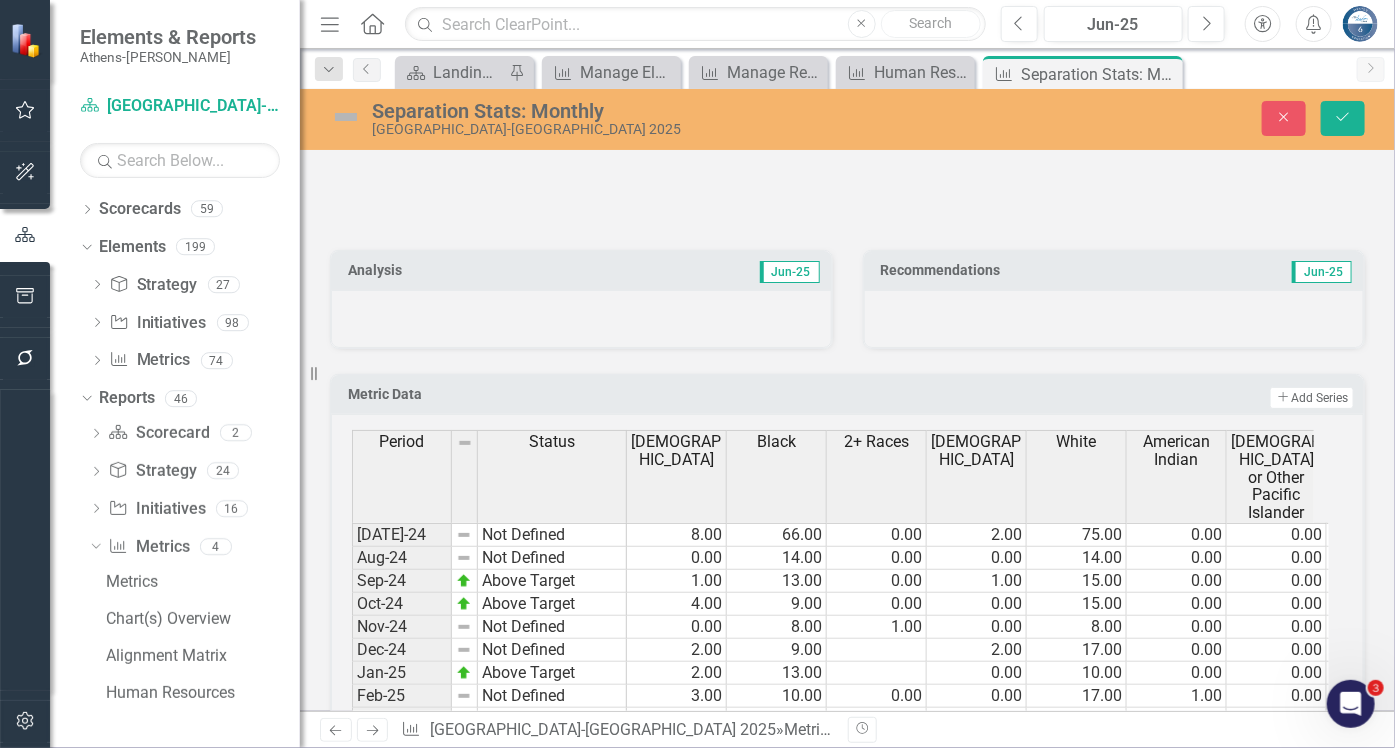 drag, startPoint x: 363, startPoint y: -235, endPoint x: 829, endPoint y: 1012, distance: 1331.2269 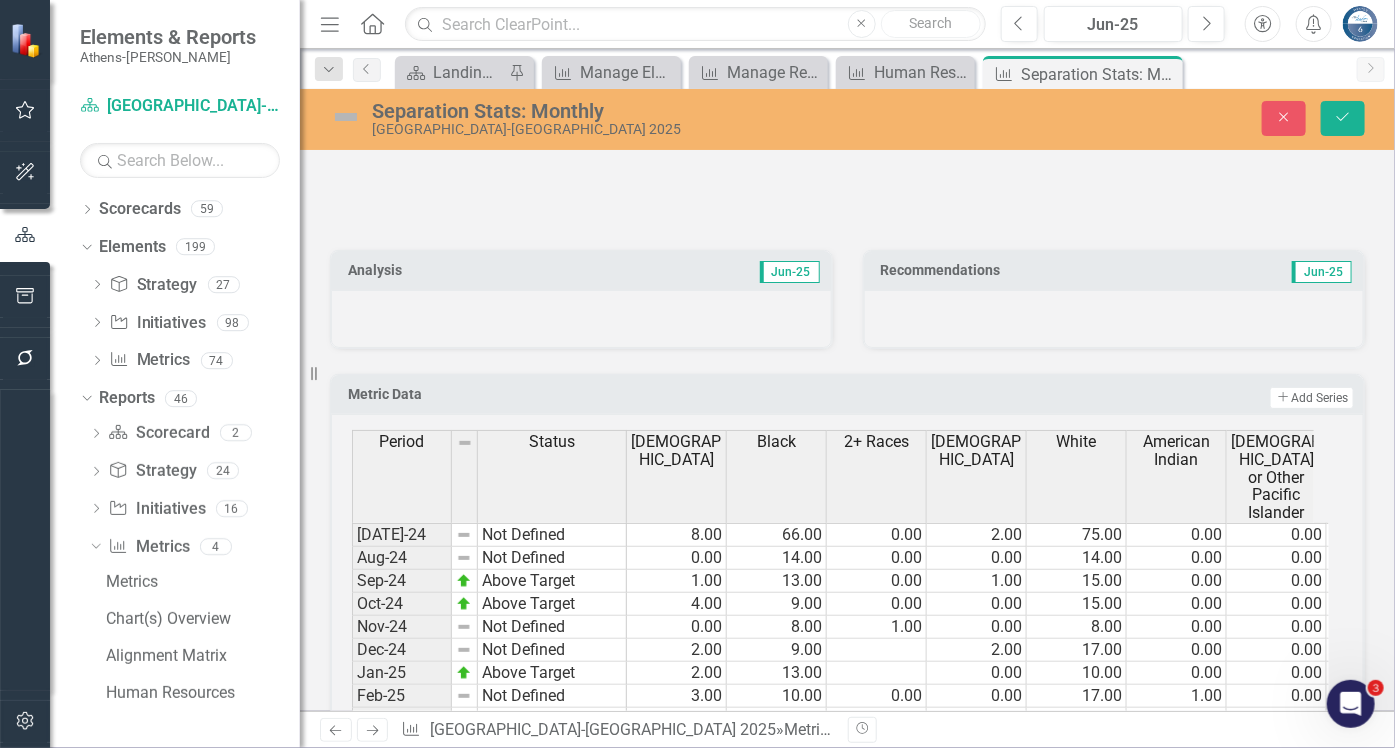 click on "Total Number of Separations (FT and PT) FY25 Q1 ([DATE]-24 to Sep-24):  Total separations were 228. FY25 Q2 (Oct-24 to Dec-24):  Total separations were 80 ▼. This significant decrease in Q2 separations likely reflects seasonal hiring patterns, with higher turnover in Q1 due to summer hiring." at bounding box center (580, -134) 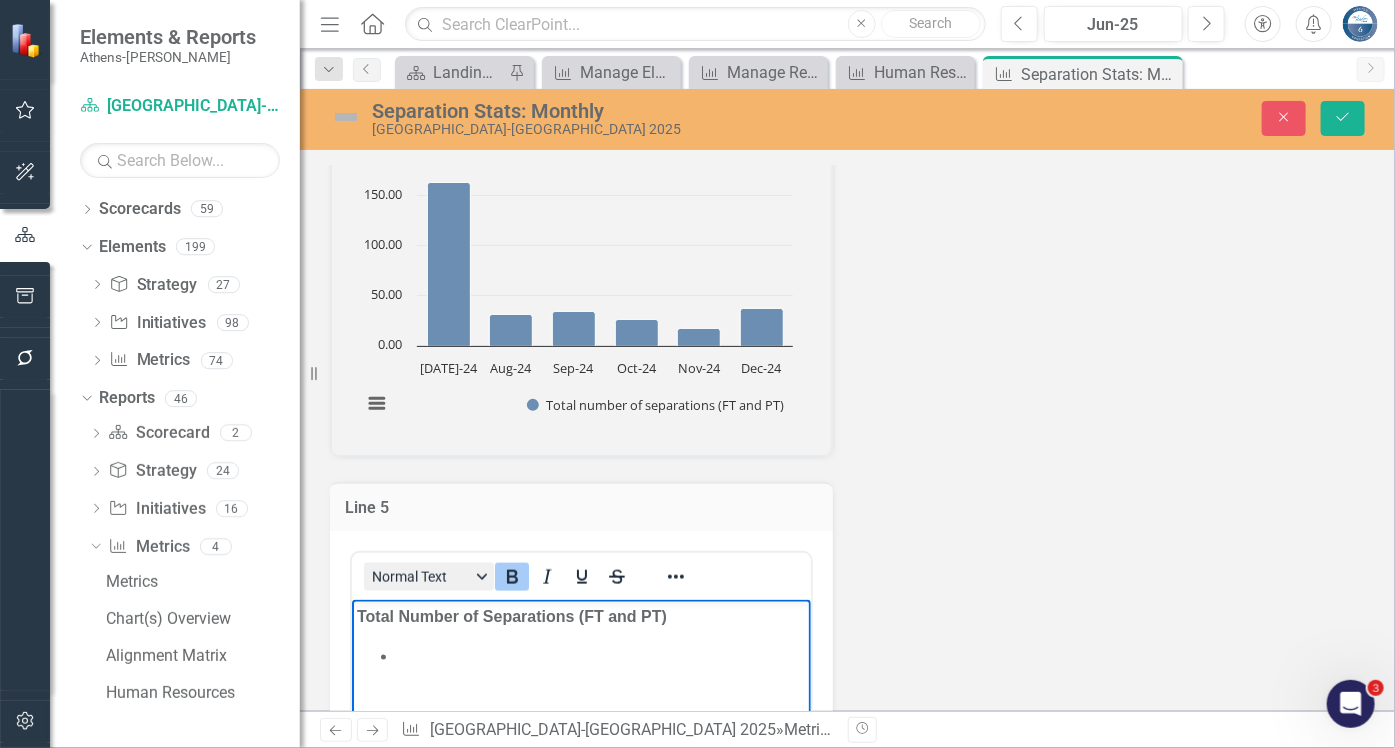 scroll, scrollTop: 3845, scrollLeft: 0, axis: vertical 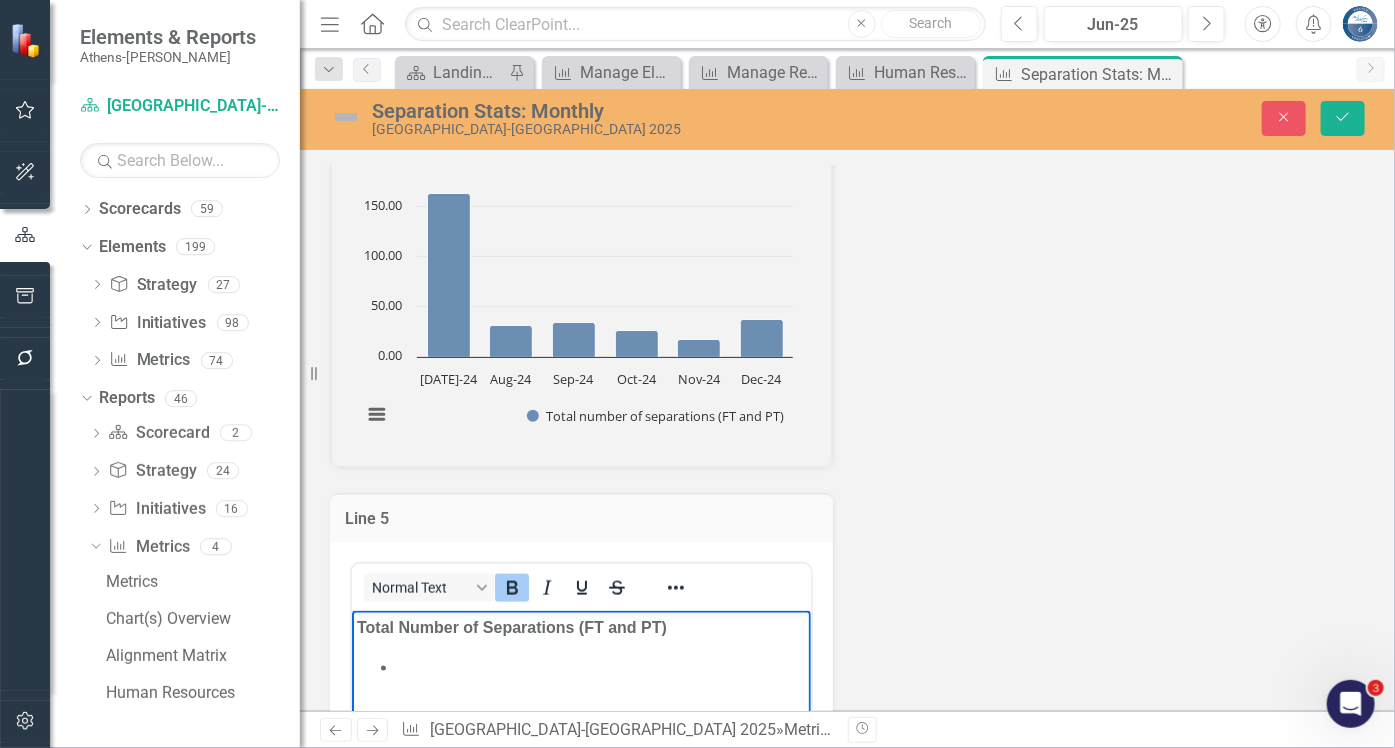click on "Total Number of Separations (FT and PT)" at bounding box center [580, 627] 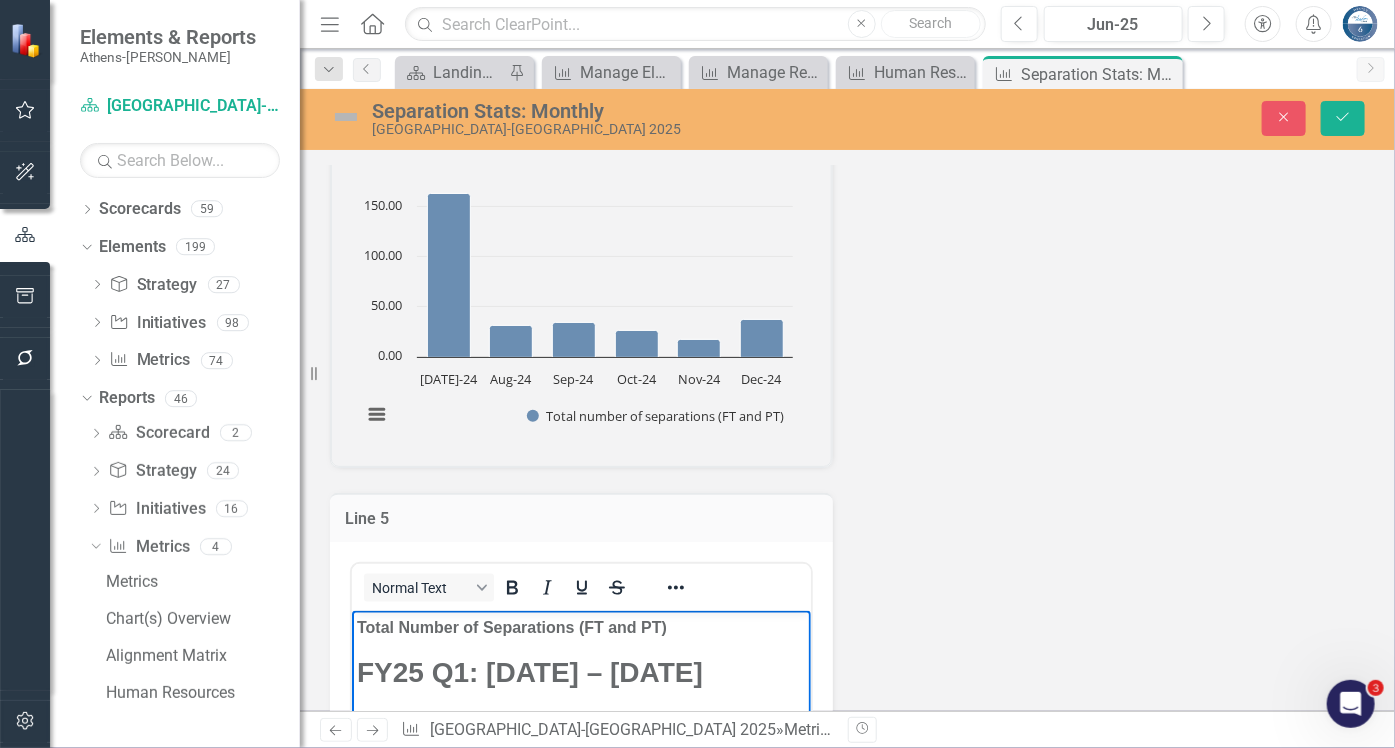 scroll, scrollTop: 769, scrollLeft: 0, axis: vertical 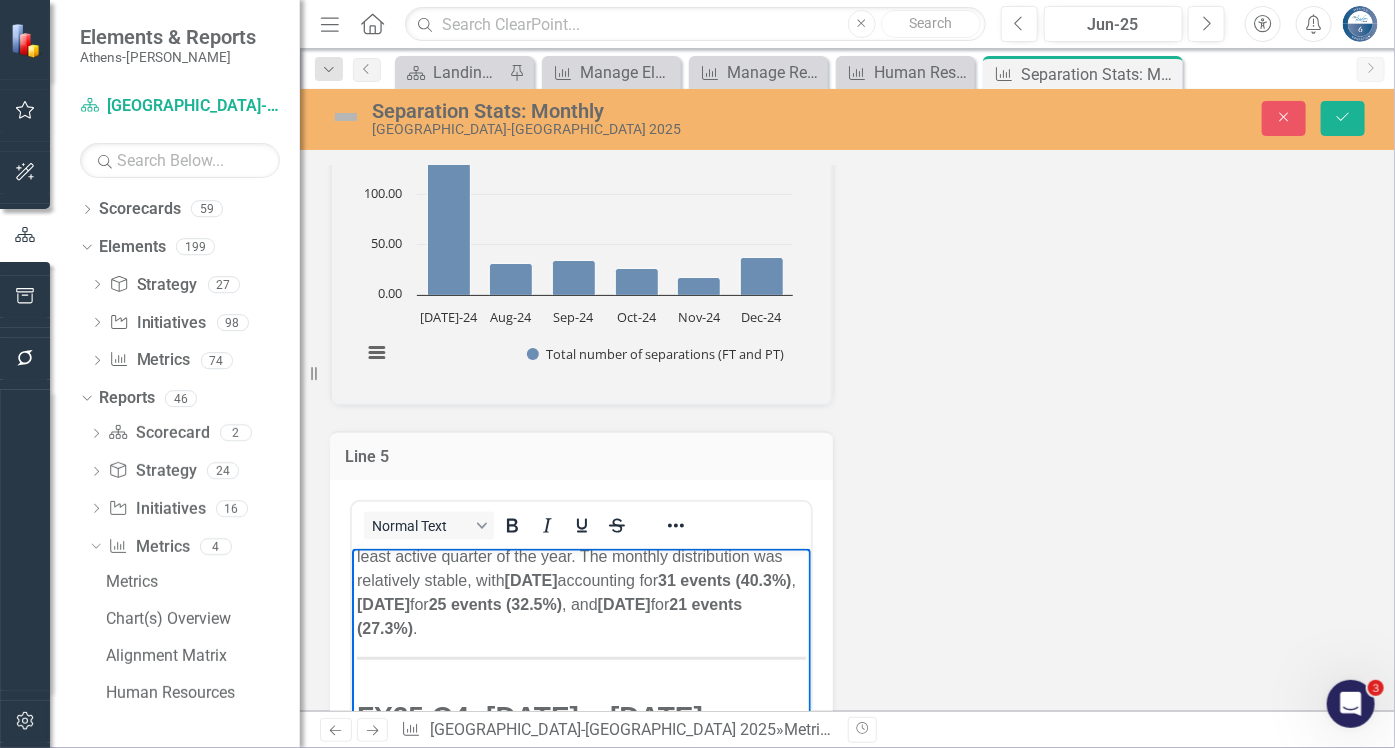 click at bounding box center [580, 752] 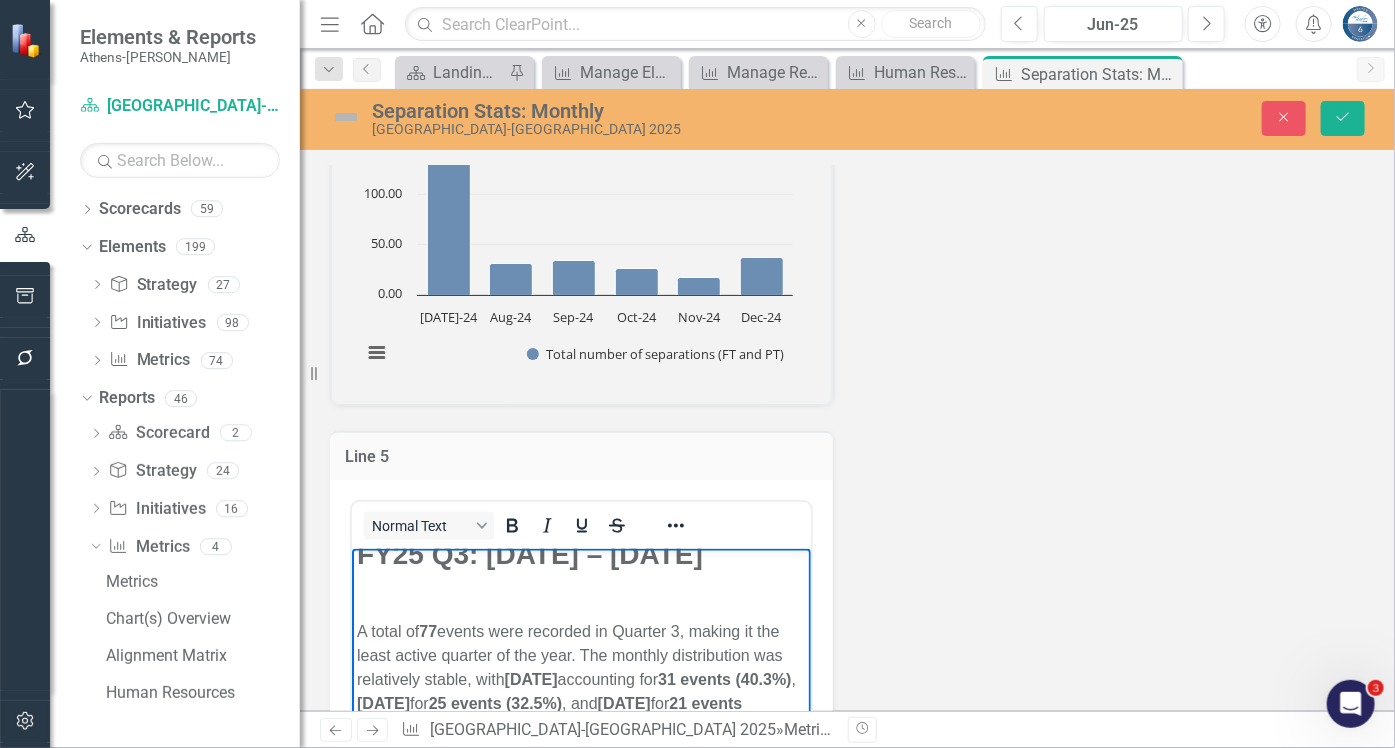 scroll, scrollTop: 497, scrollLeft: 0, axis: vertical 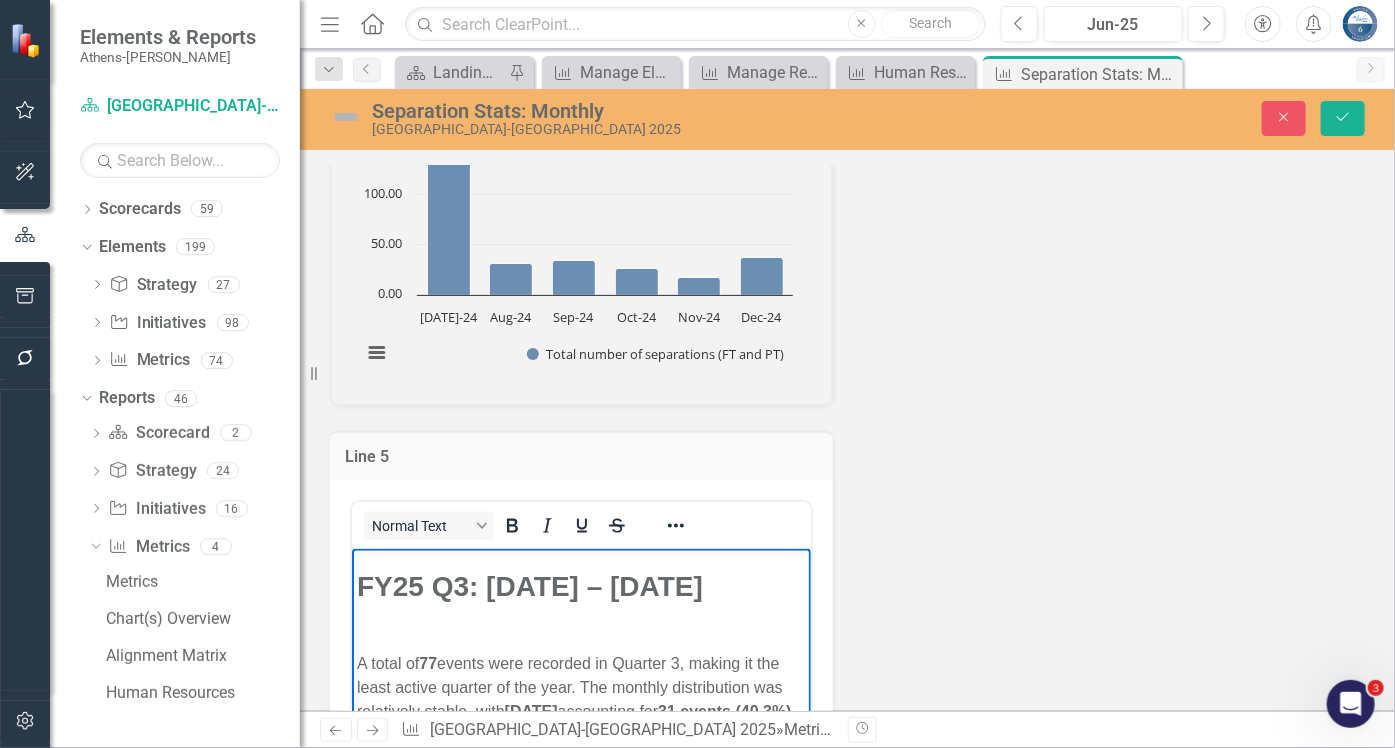 click at bounding box center (580, 623) 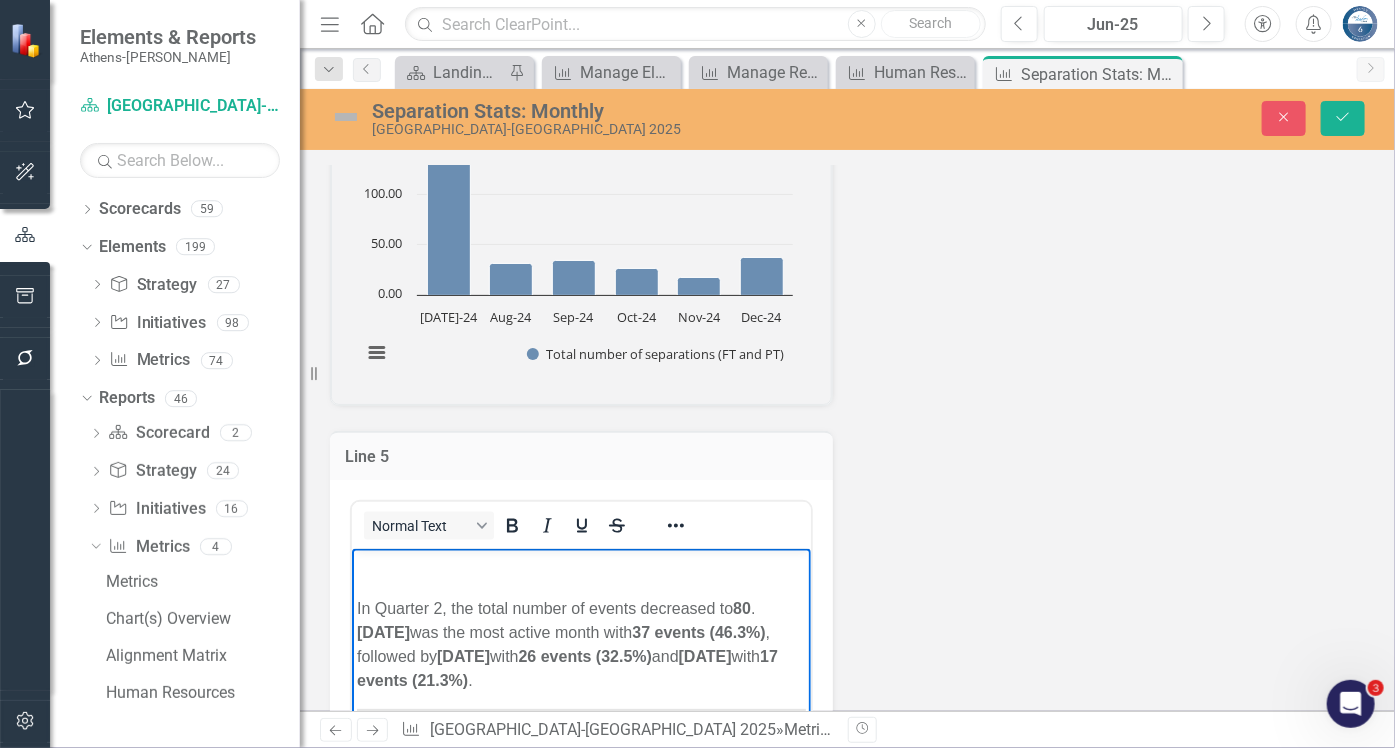 scroll, scrollTop: 224, scrollLeft: 0, axis: vertical 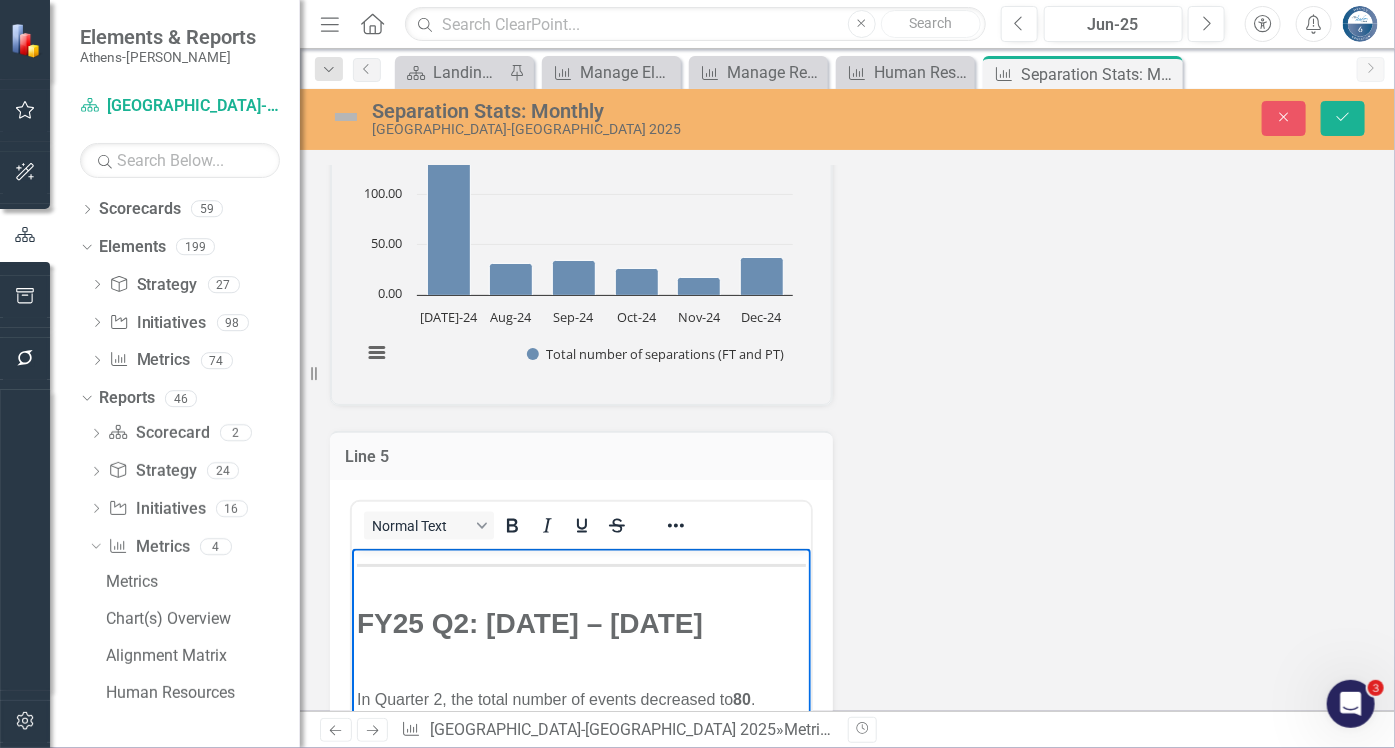 click at bounding box center (580, 659) 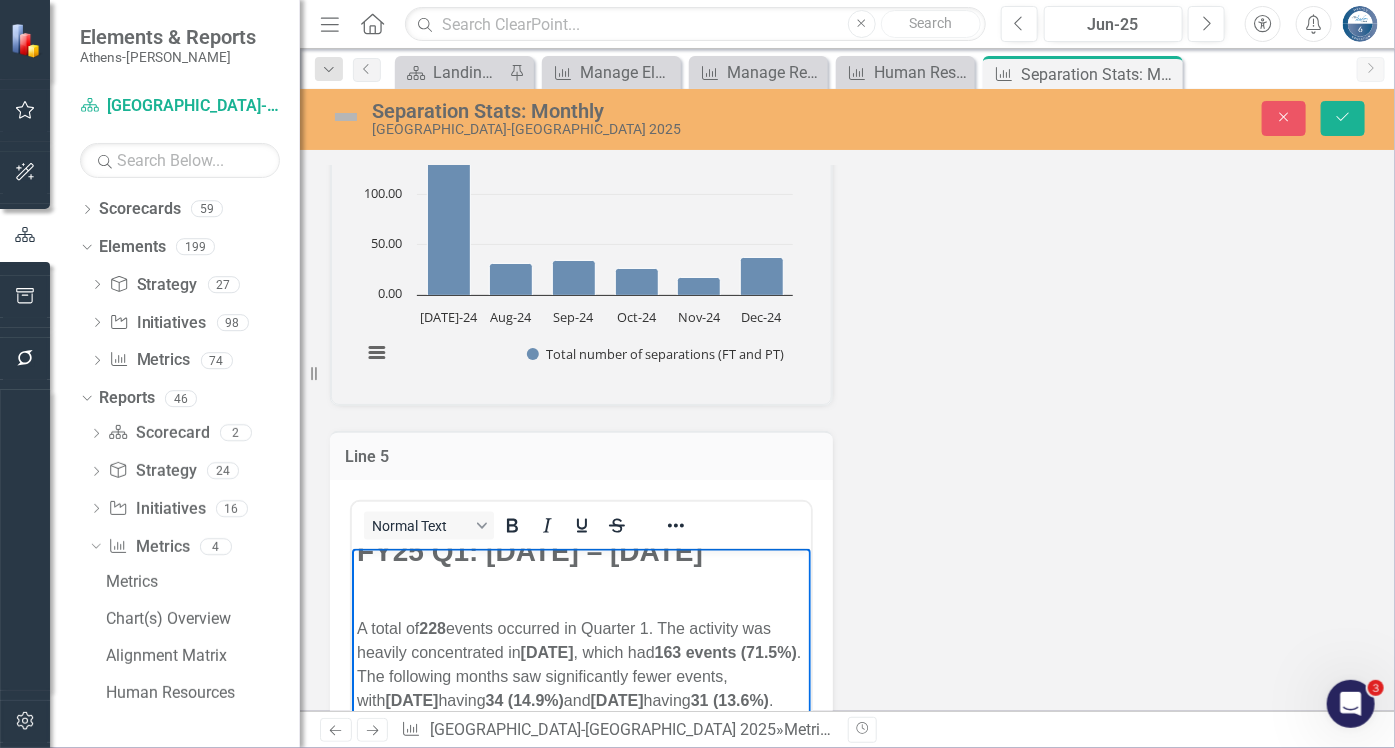 scroll, scrollTop: 42, scrollLeft: 0, axis: vertical 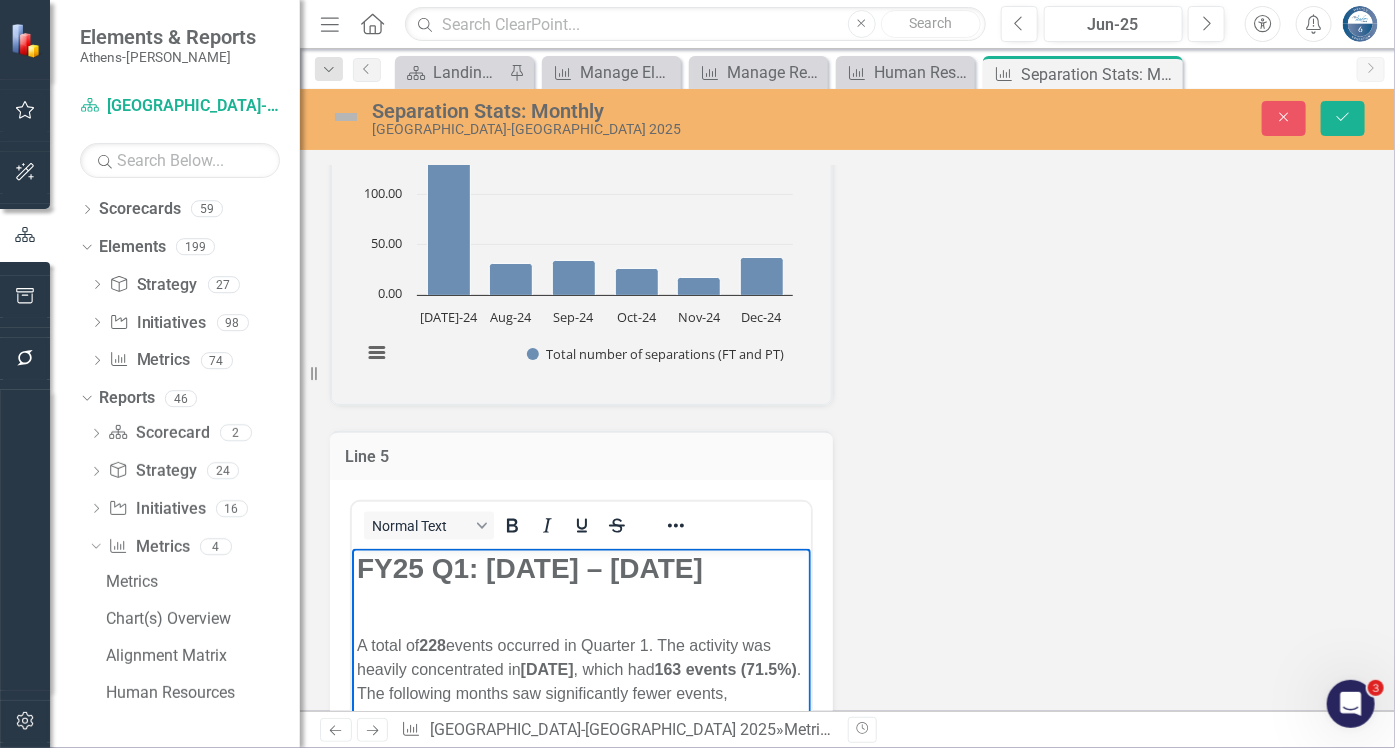 click at bounding box center [580, 760] 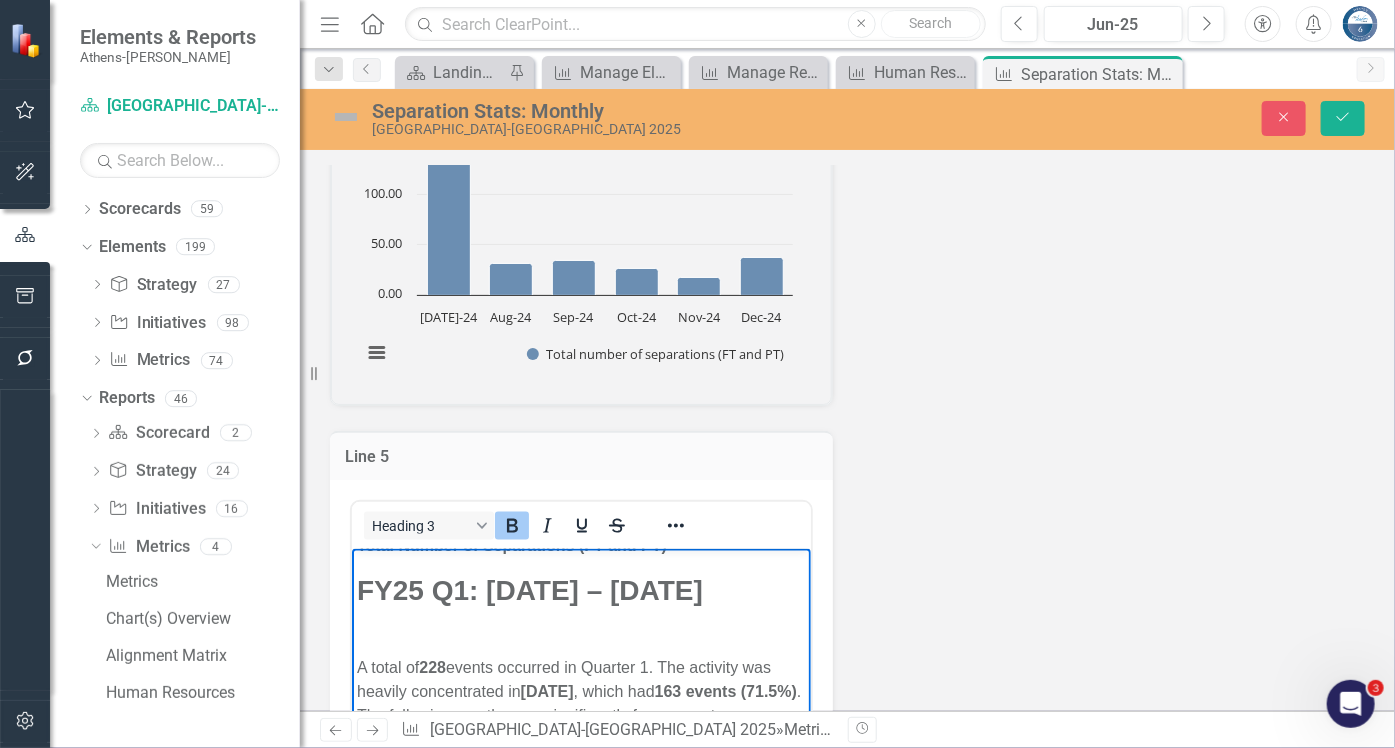 scroll, scrollTop: 0, scrollLeft: 0, axis: both 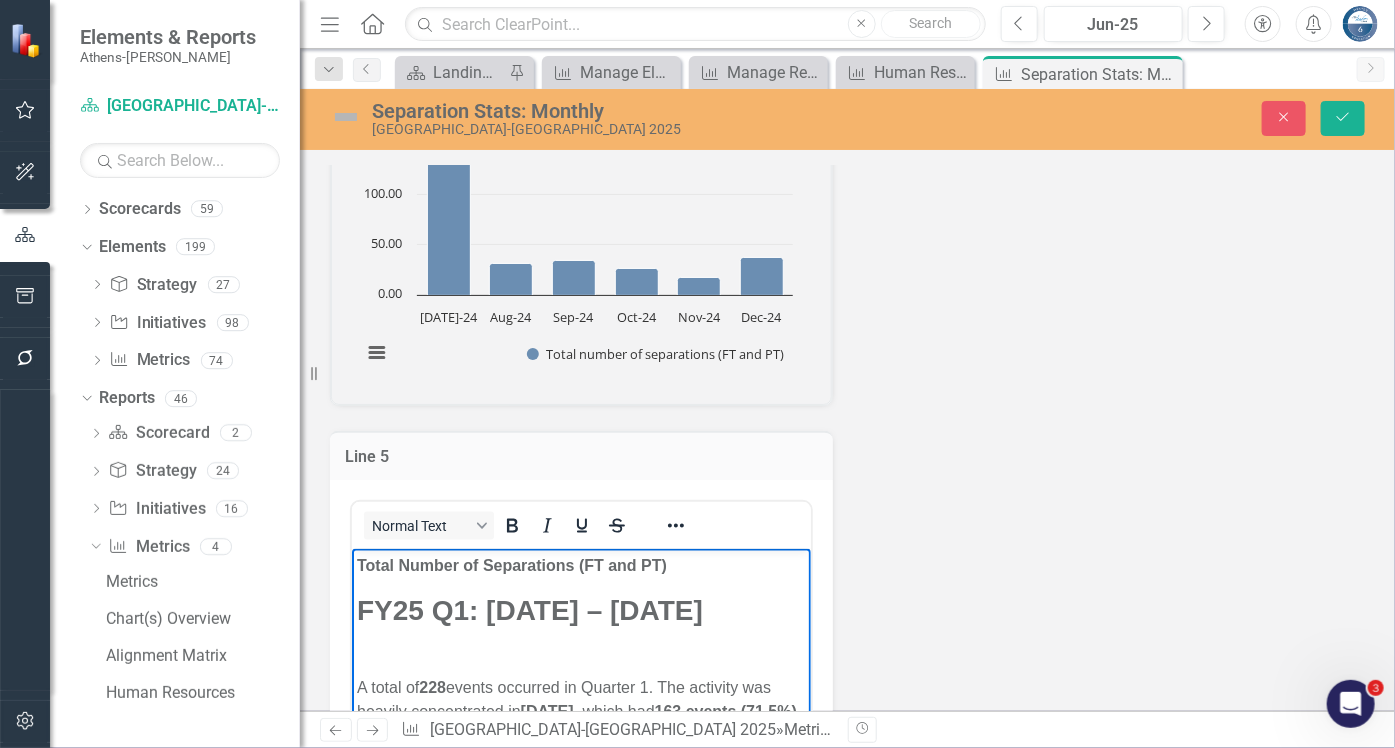 click at bounding box center (580, 647) 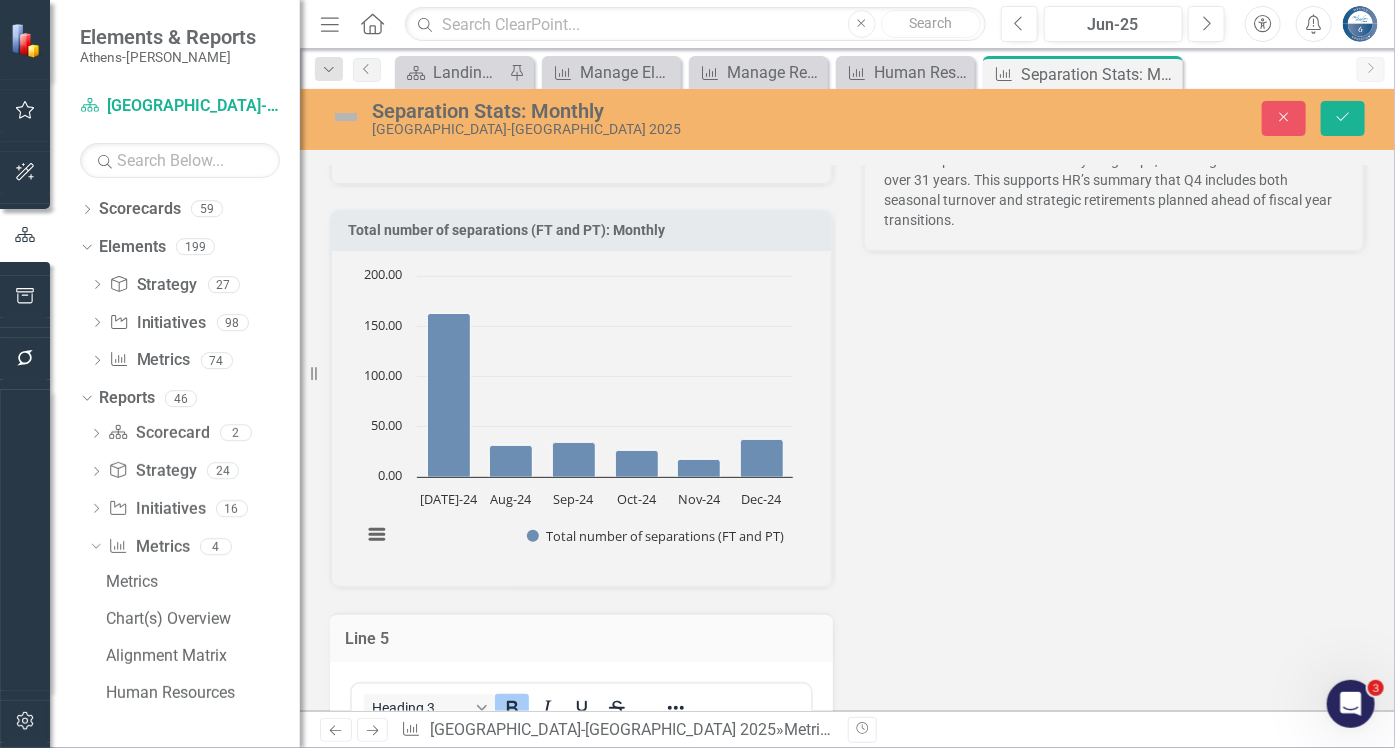 scroll, scrollTop: 3907, scrollLeft: 0, axis: vertical 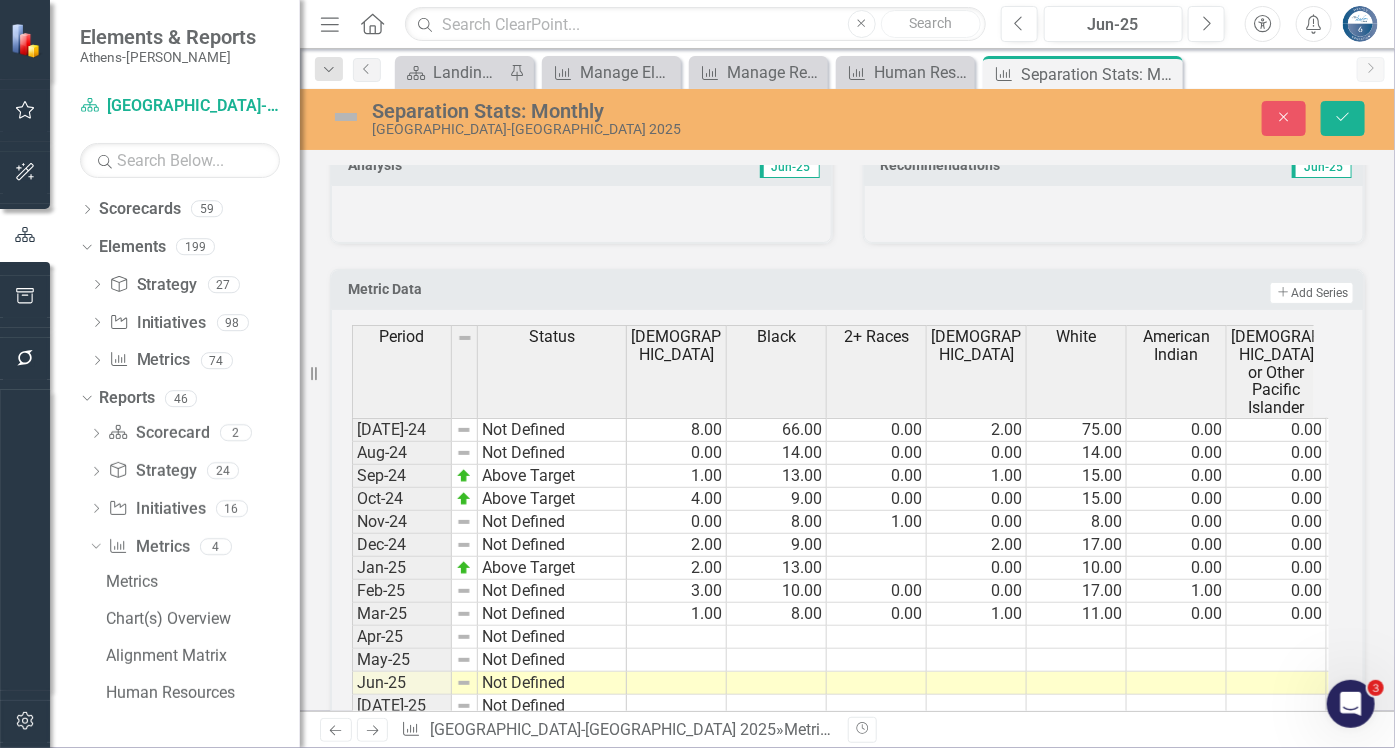 drag, startPoint x: 359, startPoint y: -330, endPoint x: 865, endPoint y: 950, distance: 1376.3851 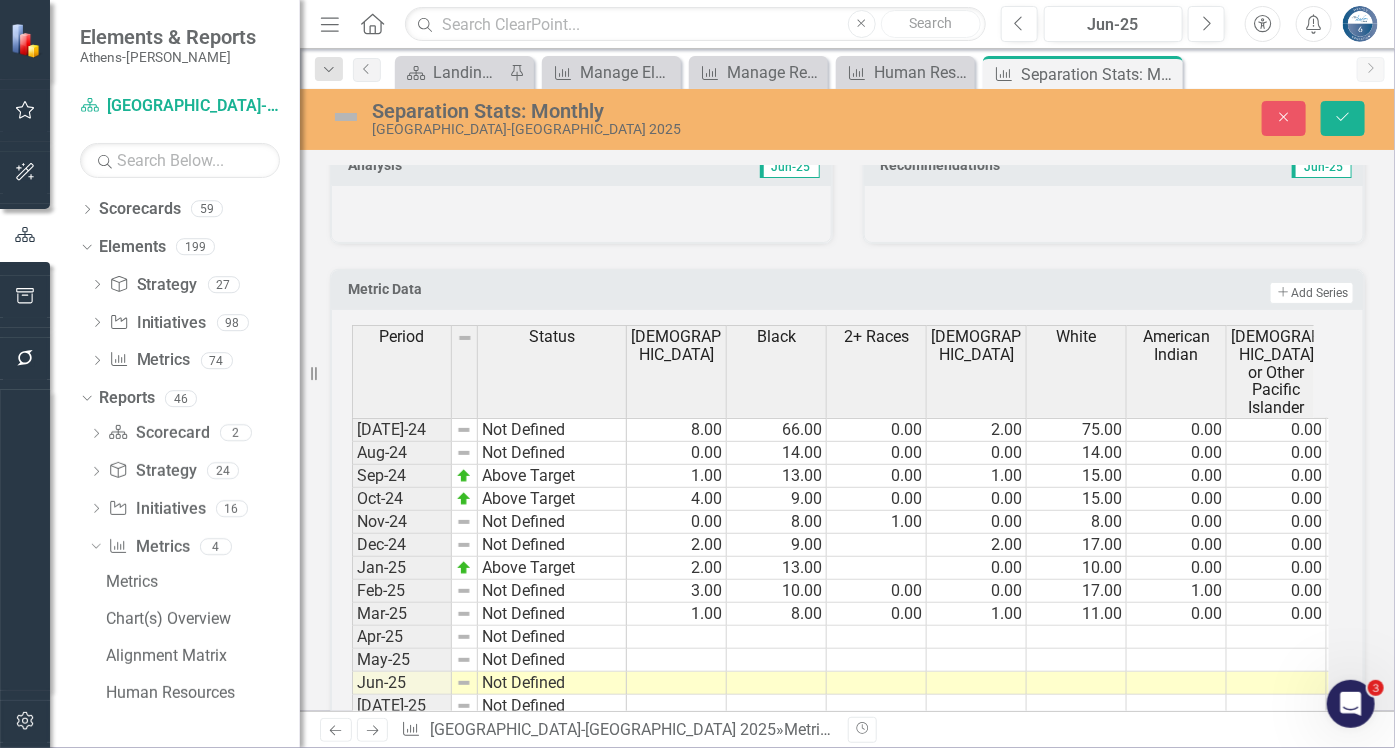 click on "Total Number of Separations (FT and PT) FY25 Q1: [DATE] – [DATE] A total of  228  events occurred in Quarter 1. The activity was heavily concentrated in  [DATE] , which had  163 events (71.5%) . The following months saw significantly fewer events, with  [DATE]  having  34 (14.9%)  and  [DATE]  having  31 (13.6%) . FY25 Q2: [DATE] – [DATE] In Quarter 2, the total number of events decreased to  80 .  [DATE]  was the most active month with  37 events (46.3%) , followed by  [DATE]  with  26 events (32.5%)  and  [DATE]  with  17 events (21.3%) . FY25 Q3: [DATE] – [DATE] A total of  77  events were recorded in Quarter 3, making it the least active quarter of the year. The monthly distribution was relatively stable, with  [DATE]  accounting for  31 events (40.3%) ,  [DATE]  for  25 events (32.5%) , and  [DATE]  for  21 events (27.3%) . FY25 Q4: [DATE] – [DATE] Quarter 4 closed the fiscal year with  118  had" at bounding box center [580, -429] 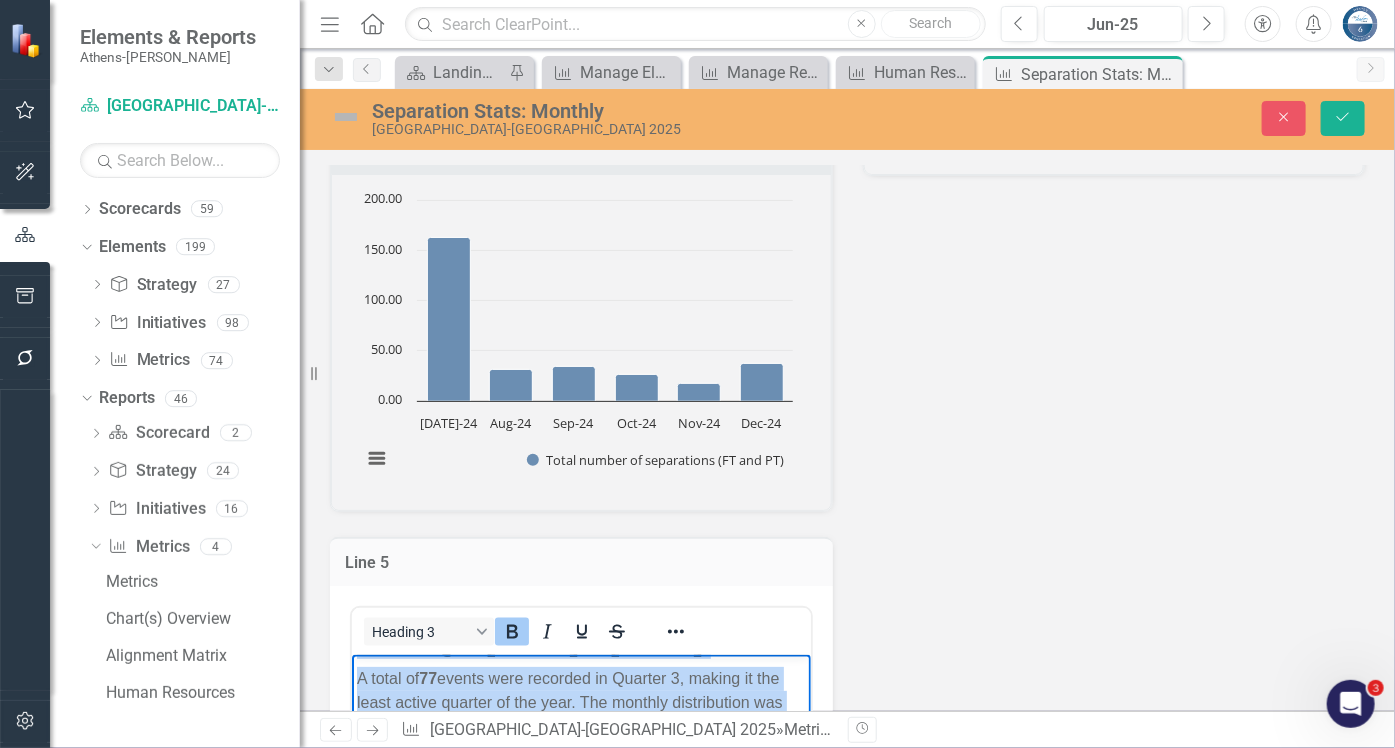 scroll, scrollTop: 3845, scrollLeft: 0, axis: vertical 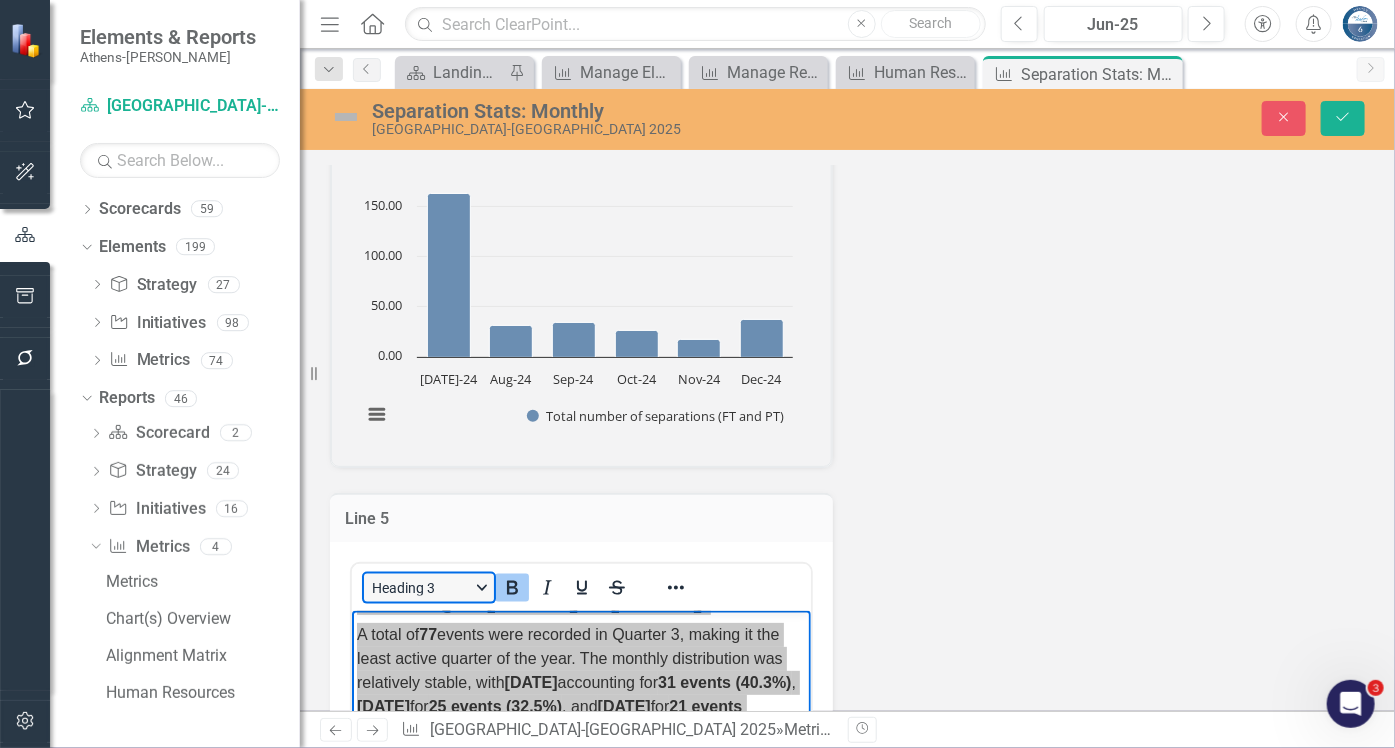 click on "Heading 3" at bounding box center [429, 588] 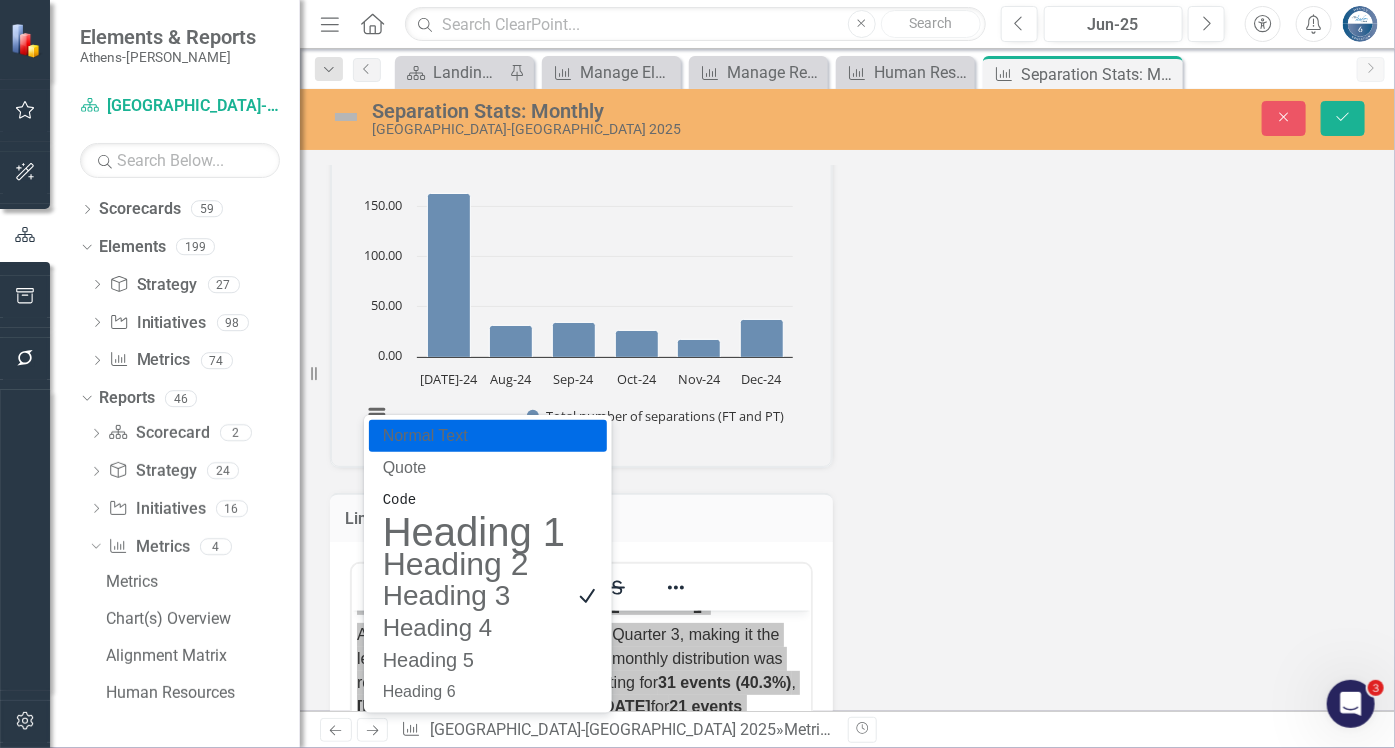 click on "Normal Text" at bounding box center (474, 436) 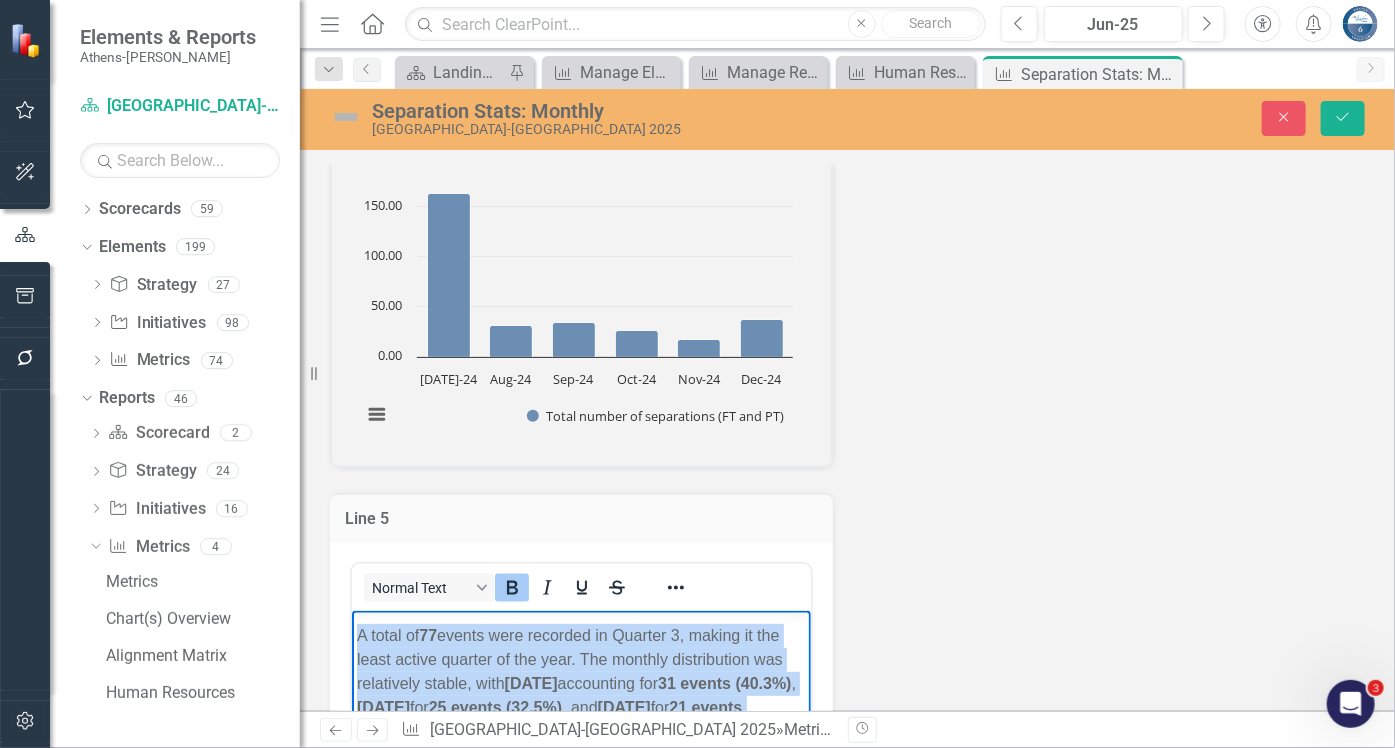 click on "A total of  77  events were recorded in Quarter 3, making it the least active quarter of the year. The monthly distribution was relatively stable, with  [DATE]  accounting for  31 events (40.3%) ,  [DATE]  for  25 events (32.5%) , and  [DATE]  for  21 events (27.3%) ." at bounding box center (580, 683) 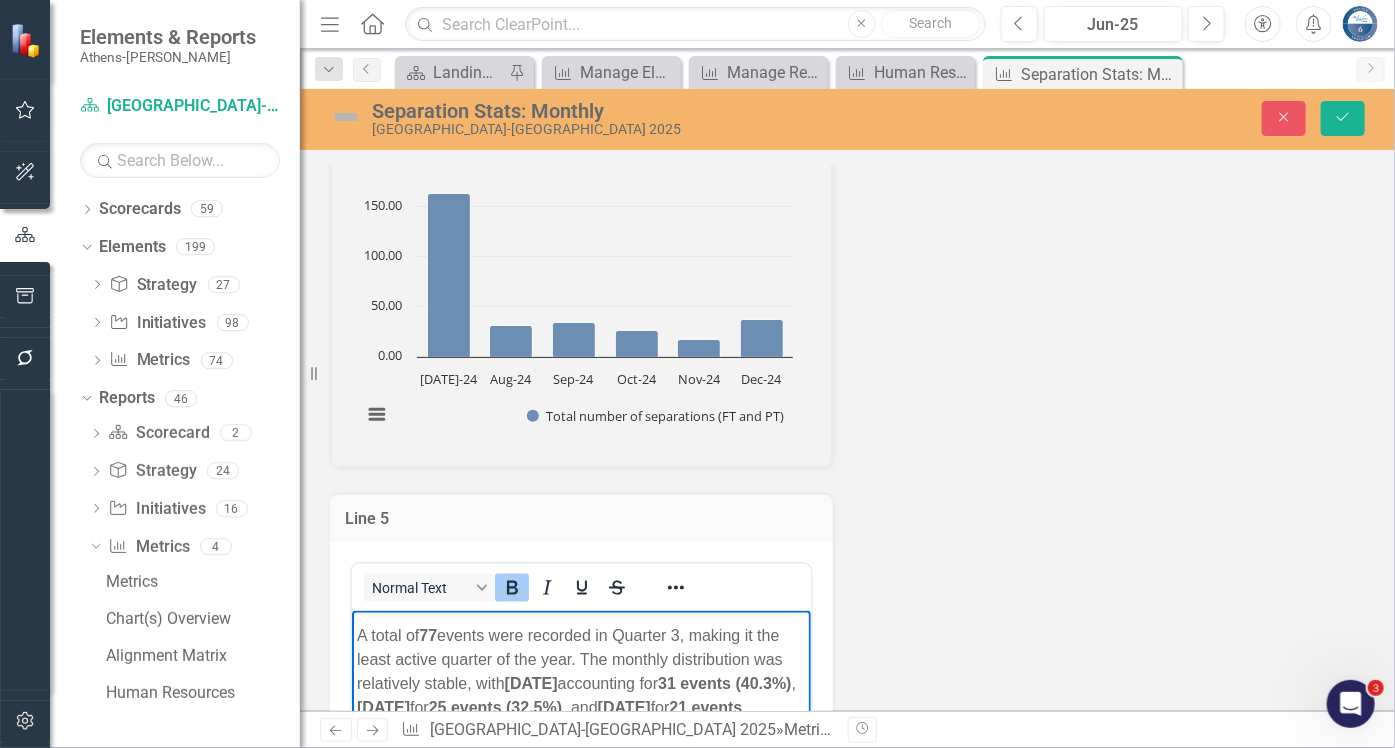scroll, scrollTop: 470, scrollLeft: 0, axis: vertical 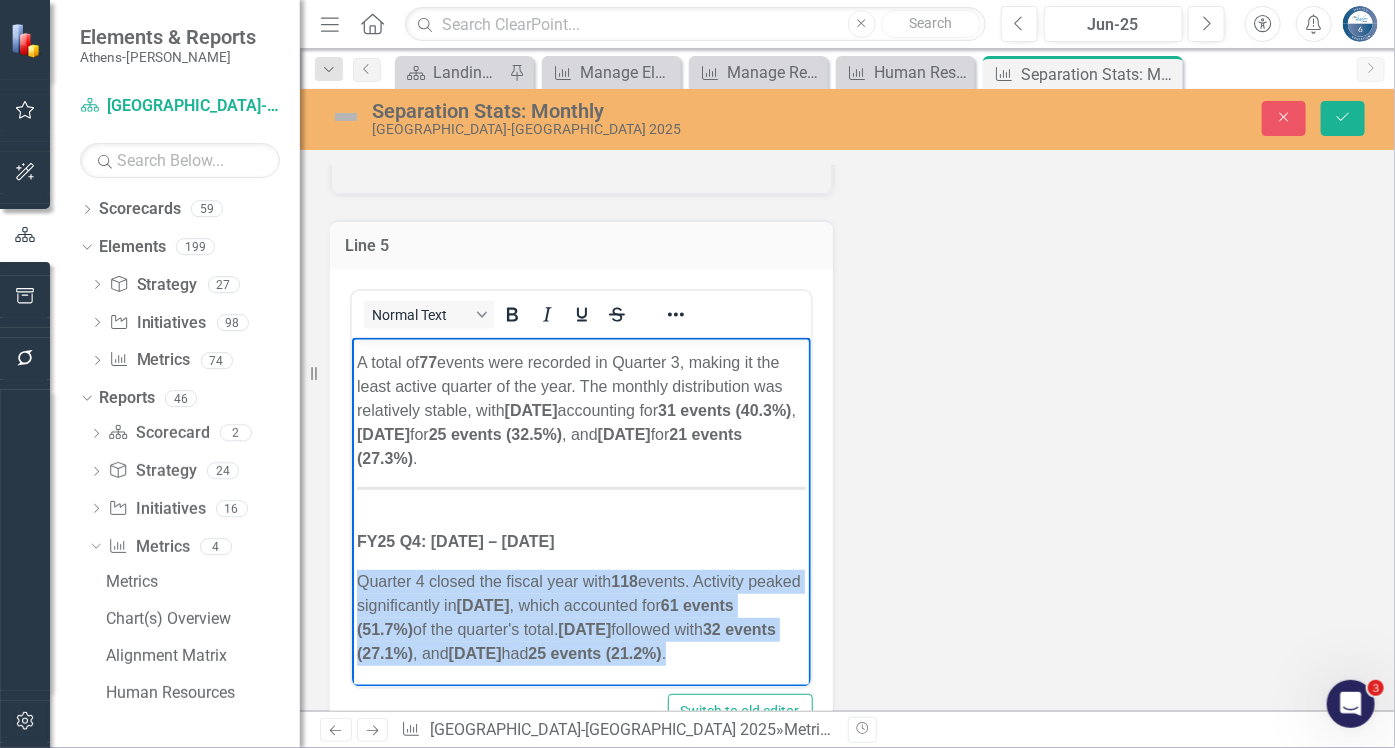 drag, startPoint x: 435, startPoint y: 652, endPoint x: 353, endPoint y: 545, distance: 134.80727 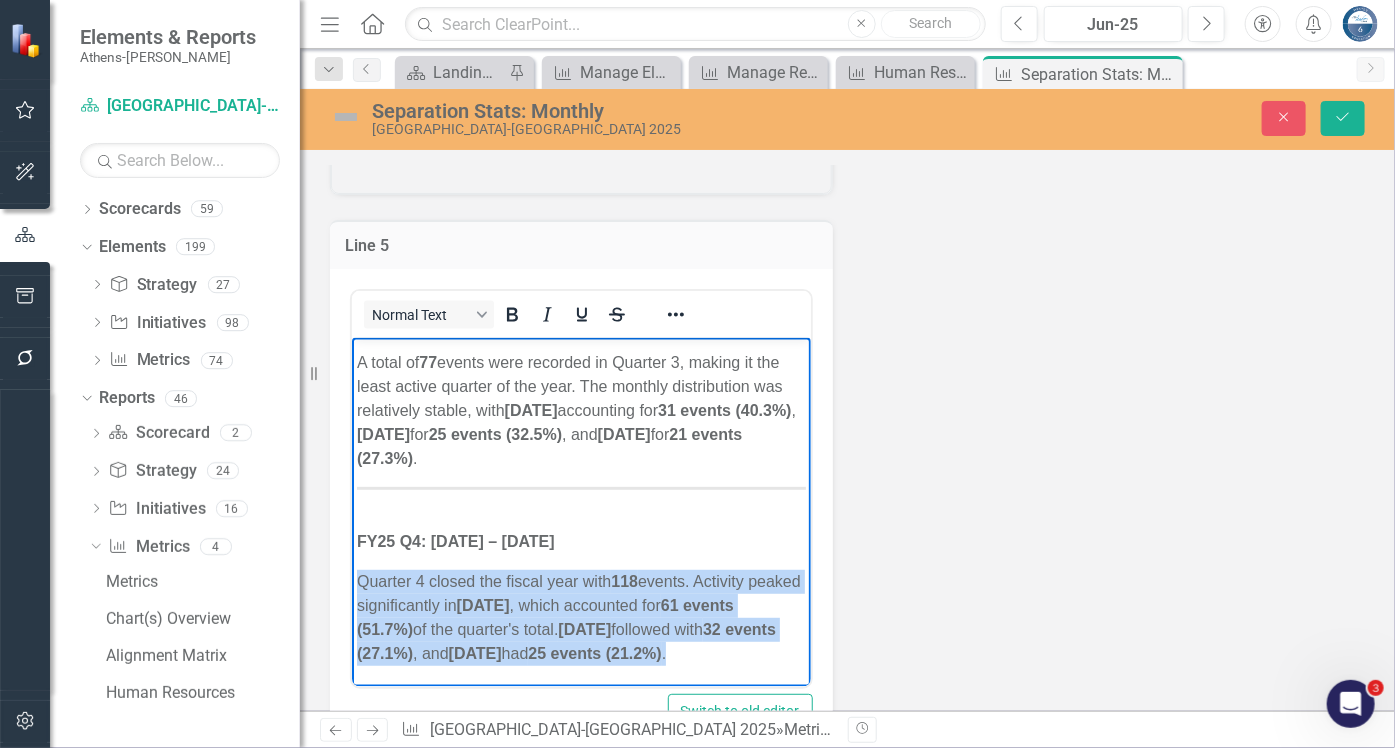 click on "Total Number of Separations (FT and PT) FY25 Q1: [DATE] – [DATE] A total of  228  events occurred in Quarter 1. The activity was heavily concentrated in  [DATE] , which had  163 events (71.5%) . The following months saw significantly fewer events, with  [DATE]  having  34 (14.9%)  and  [DATE]  having  31 (13.6%) . FY25 Q2: [DATE] – [DATE] In Quarter 2, the total number of events decreased to  80 .  [DATE]  was the most active month with  37 events (46.3%) , followed by  [DATE]  with  26 events (32.5%)  and  [DATE]  with  17 events (21.3%) . FY25 Q3: [DATE] – [DATE] A total of  77  events were recorded in Quarter 3, making it the least active quarter of the year. The monthly distribution was relatively stable, with  [DATE]  accounting for  31 events (40.3%) ,  [DATE]  for  25 events (32.5%) , and  [DATE]  for  21 events (27.3%) . FY25 Q4: [DATE] – [DATE] Quarter 4 closed the fiscal year with  118  had" at bounding box center [580, 300] 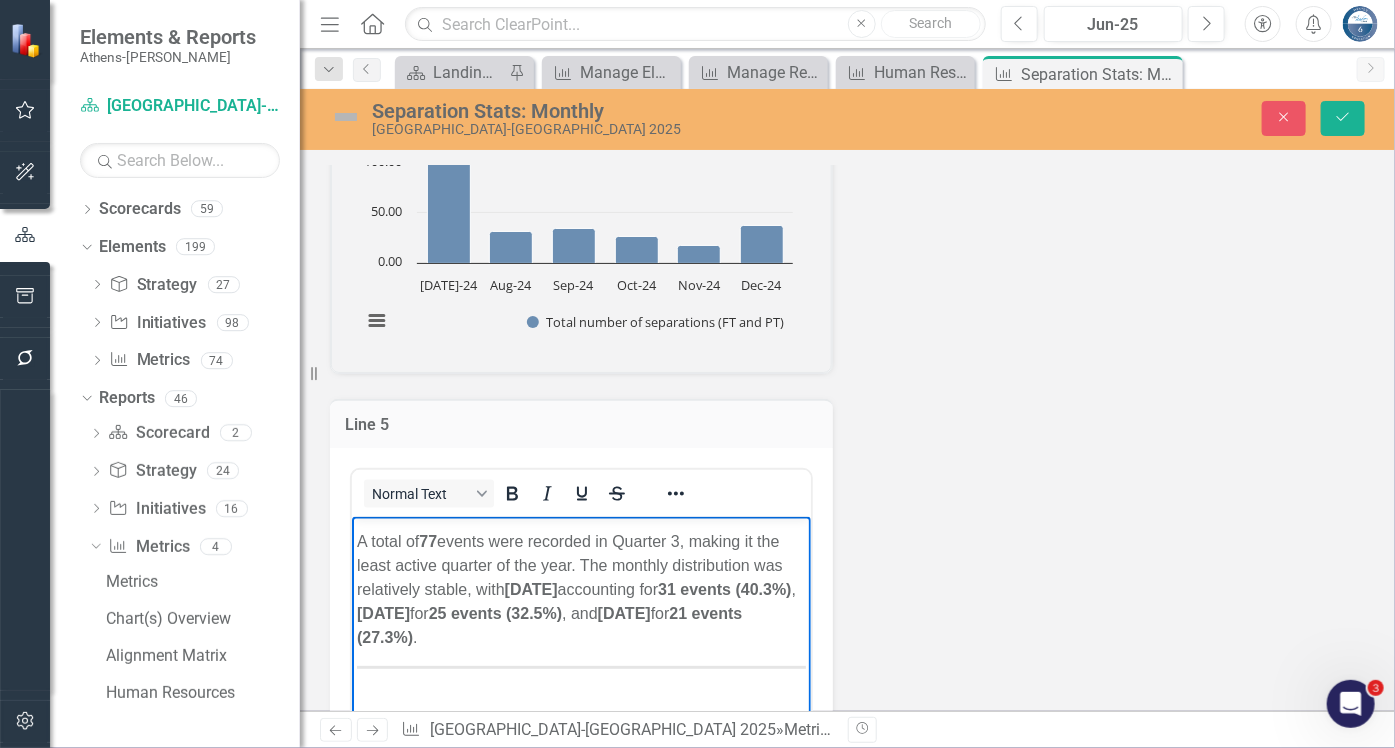 scroll, scrollTop: 3936, scrollLeft: 0, axis: vertical 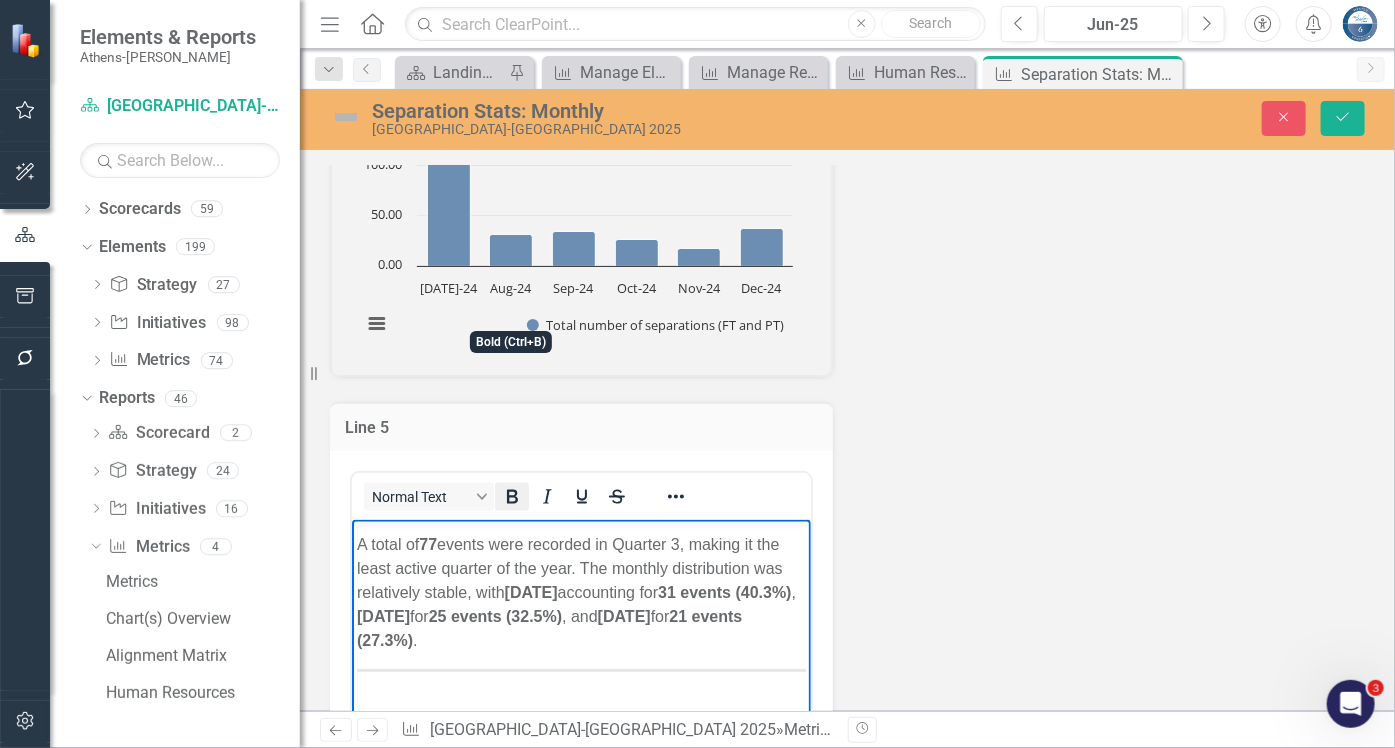 click 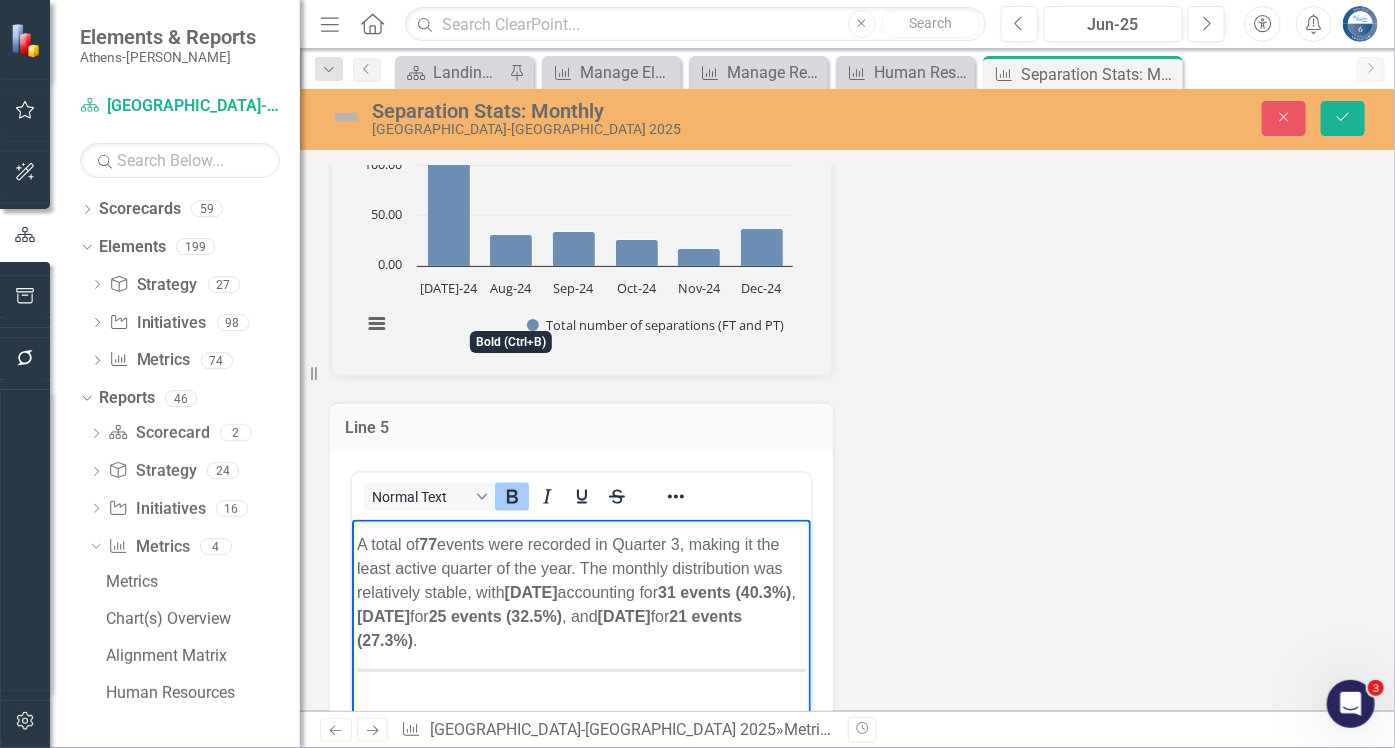 click 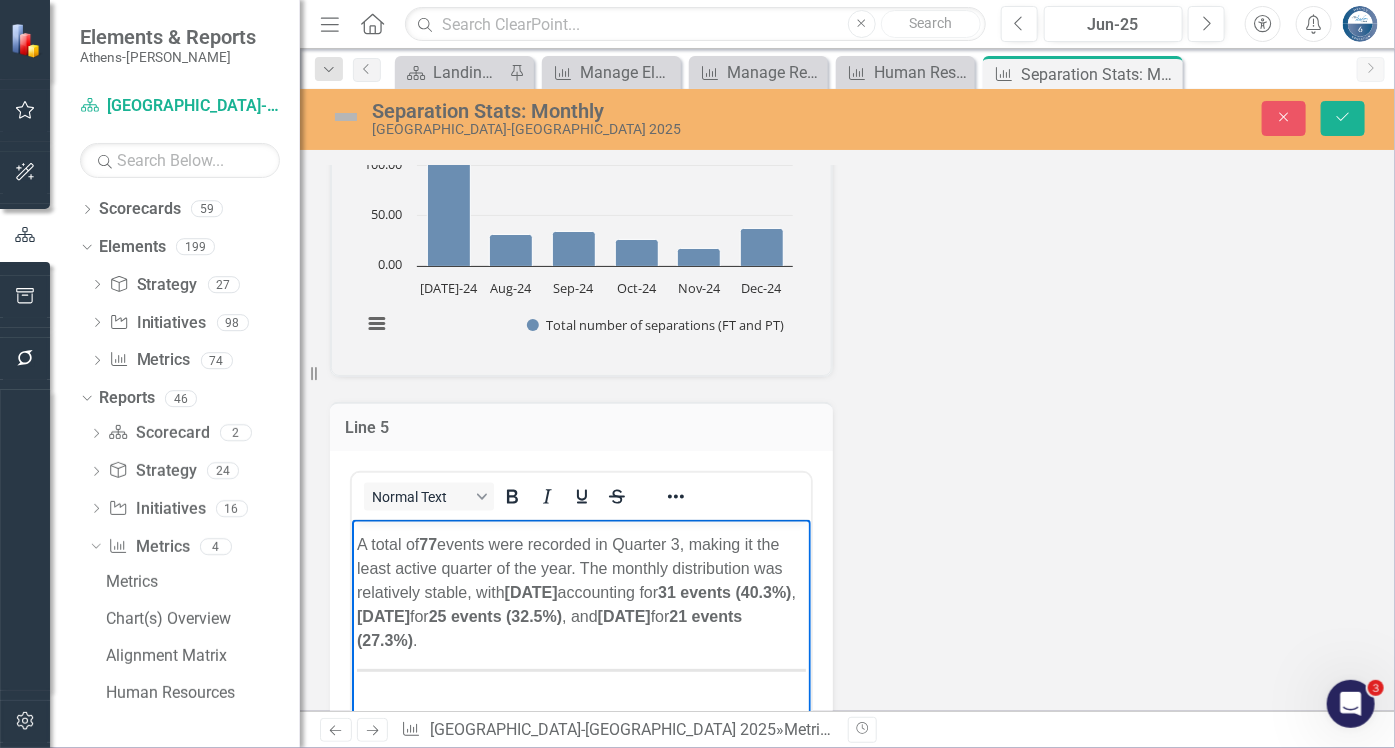 click on "25 events (32.5%)" at bounding box center [494, 615] 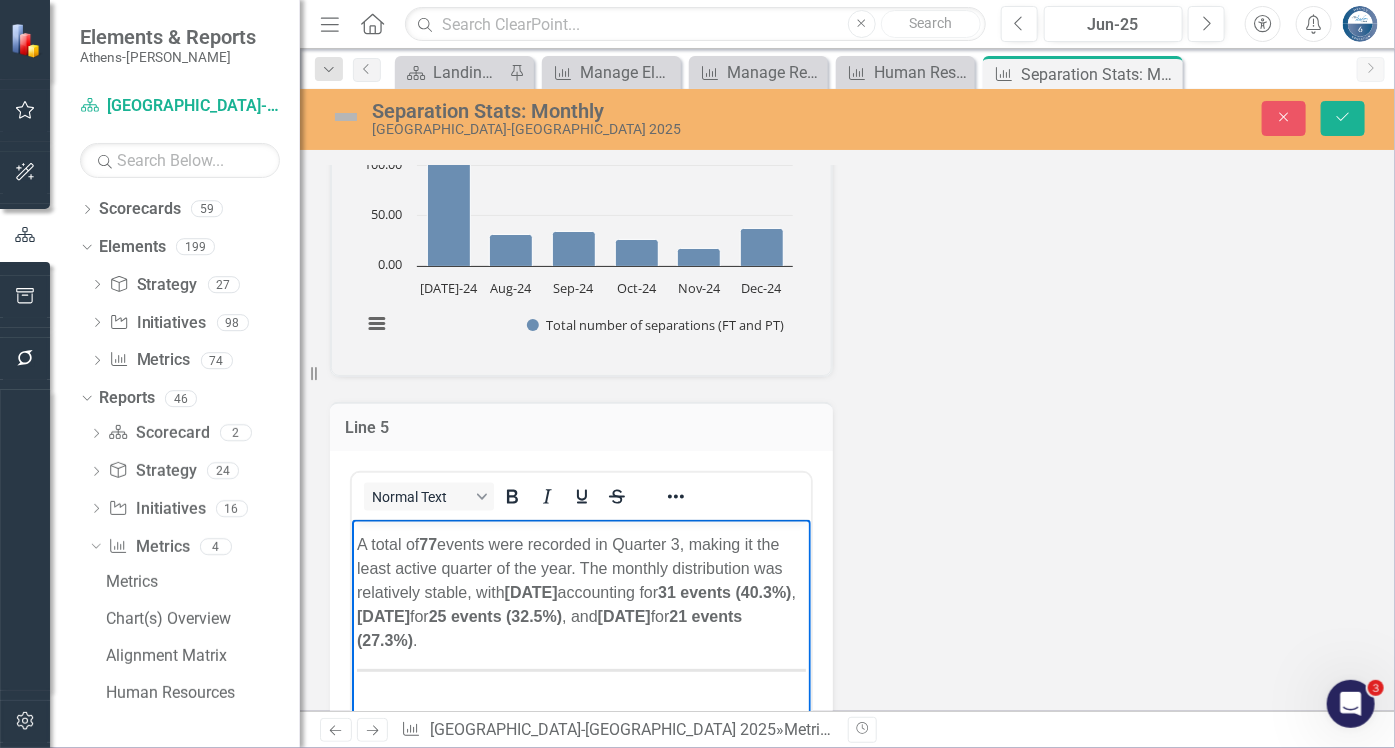 scroll, scrollTop: 379, scrollLeft: 0, axis: vertical 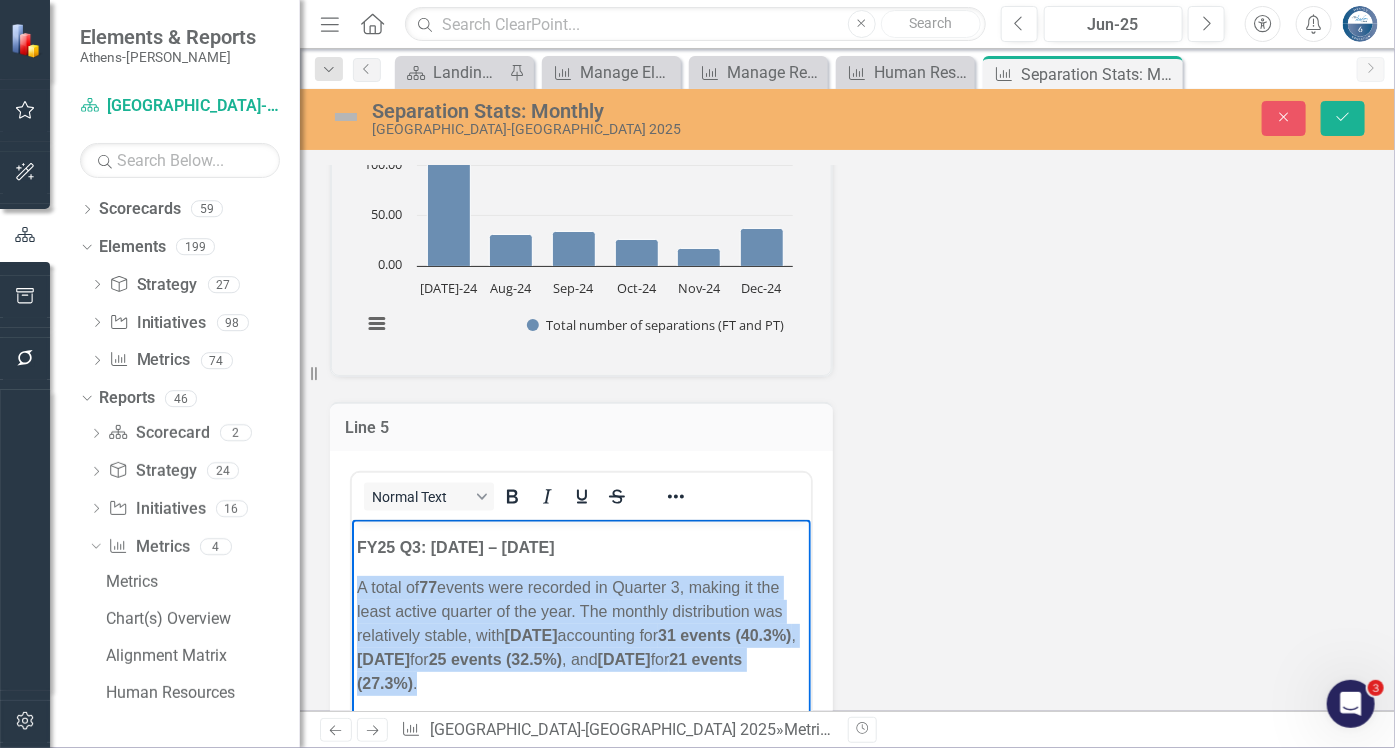 drag, startPoint x: 629, startPoint y: 709, endPoint x: 345, endPoint y: 612, distance: 300.1083 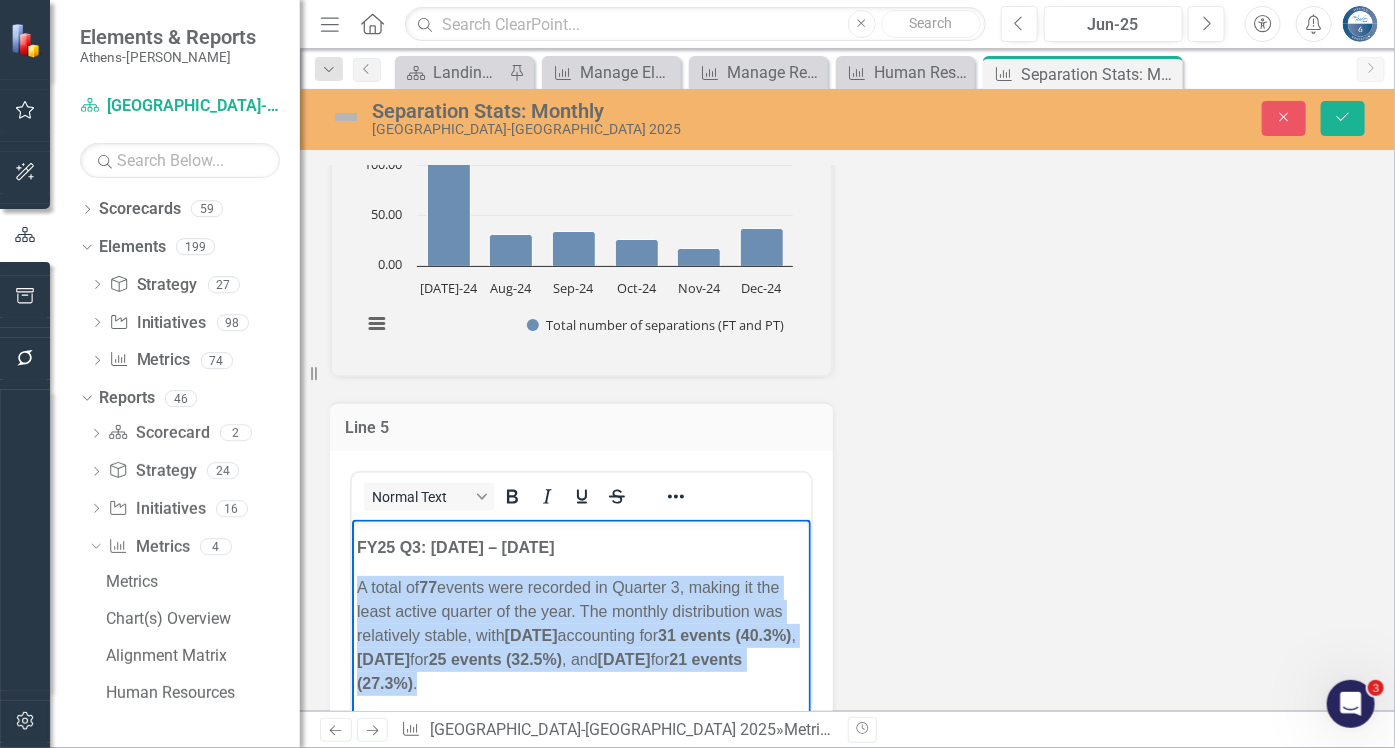 click on "Total Number of Separations (FT and PT) FY25 Q1: [DATE] – [DATE] A total of  228  events occurred in Quarter 1. The activity was heavily concentrated in  [DATE] , which had  163 events (71.5%) . The following months saw significantly fewer events, with  [DATE]  having  34 (14.9%)  and  [DATE]  having  31 (13.6%) . FY25 Q2: [DATE] – [DATE] In Quarter 2, the total number of events decreased to  80 .  [DATE]  was the most active month with  37 events (46.3%) , followed by  [DATE]  with  26 events (32.5%)  and  [DATE]  with  17 events (21.3%) . FY25 Q3: [DATE] – [DATE] A total of  77  events were recorded in Quarter 3, making it the least active quarter of the year. The monthly distribution was relatively stable, with  [DATE]  accounting for  31 events (40.3%) ,  [DATE]  for  25 events (32.5%) , and  [DATE]  for  21 events (27.3%) . FY25 Q4: [DATE] – [DATE] Quarter 4 closed the fiscal year with  118  had" at bounding box center (580, 525) 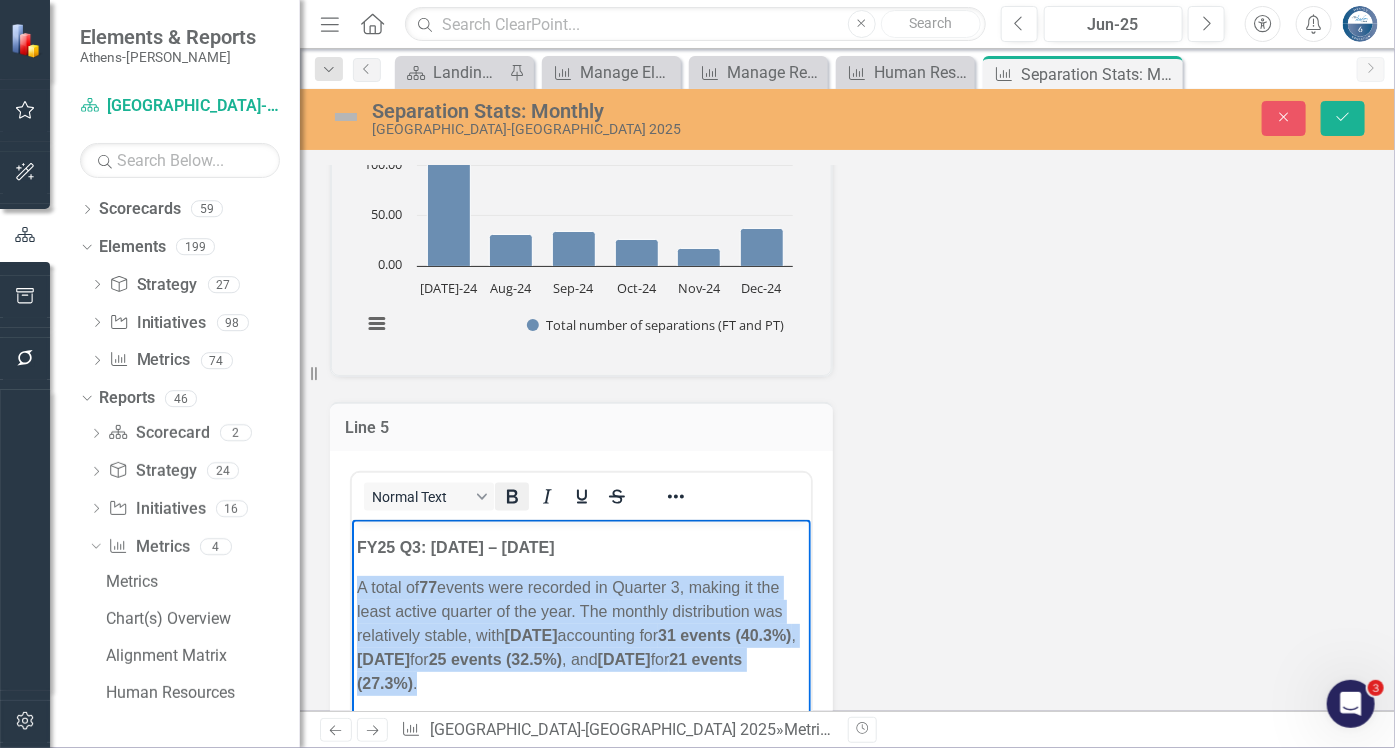click 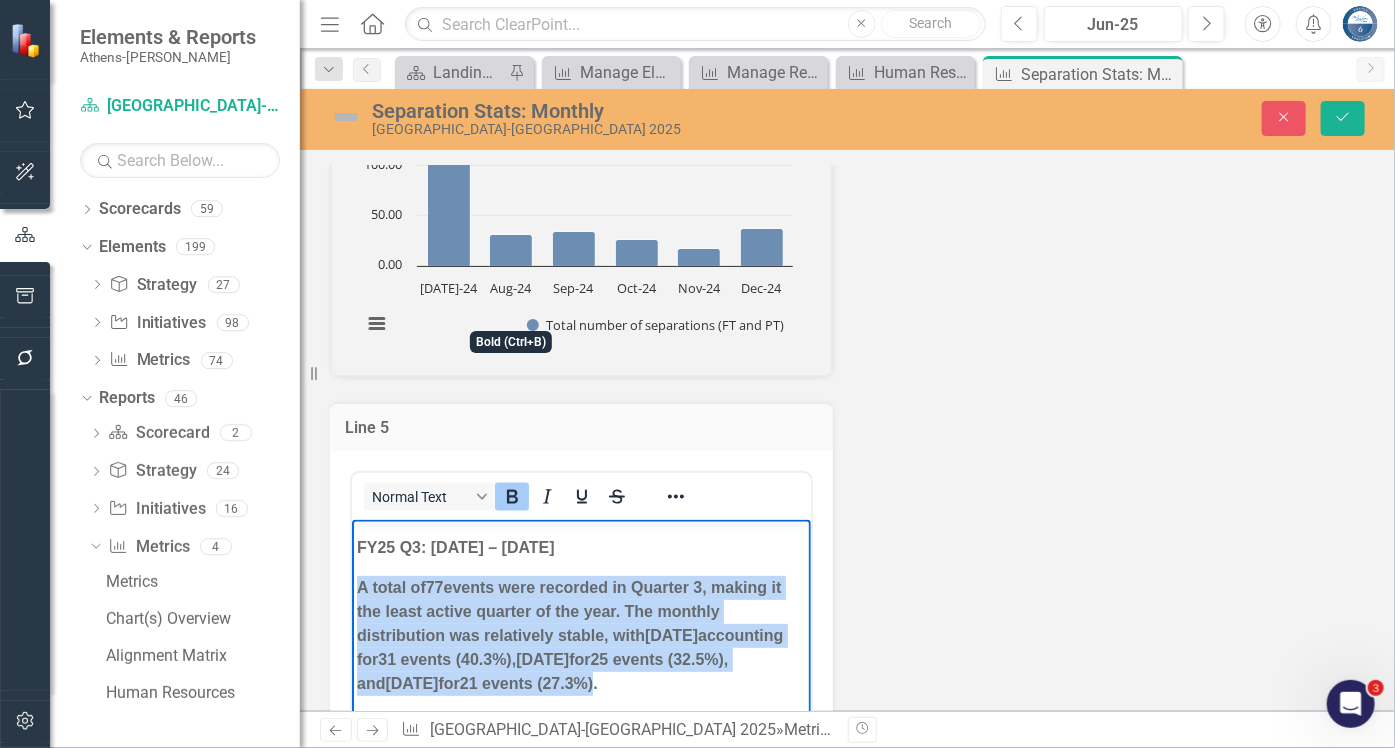 drag, startPoint x: 509, startPoint y: 311, endPoint x: 162, endPoint y: 14, distance: 456.7472 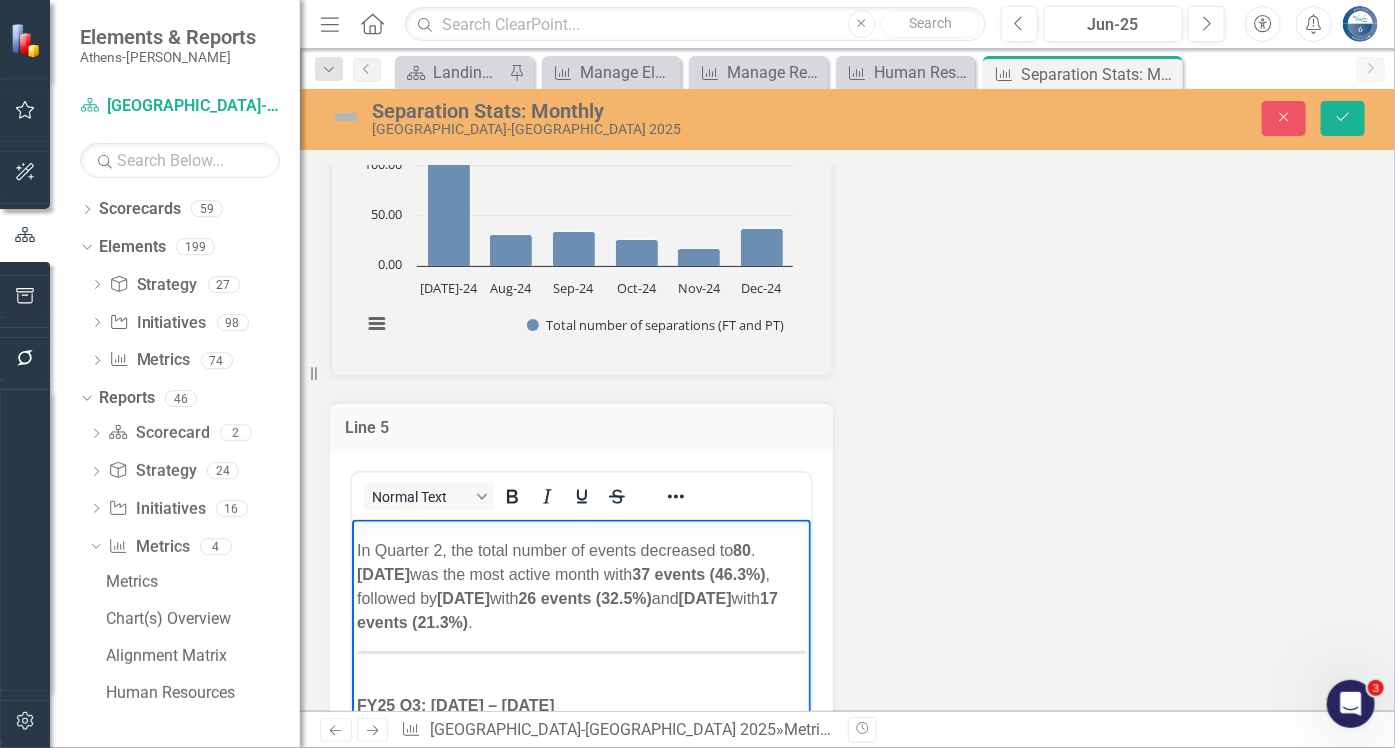 scroll, scrollTop: 197, scrollLeft: 0, axis: vertical 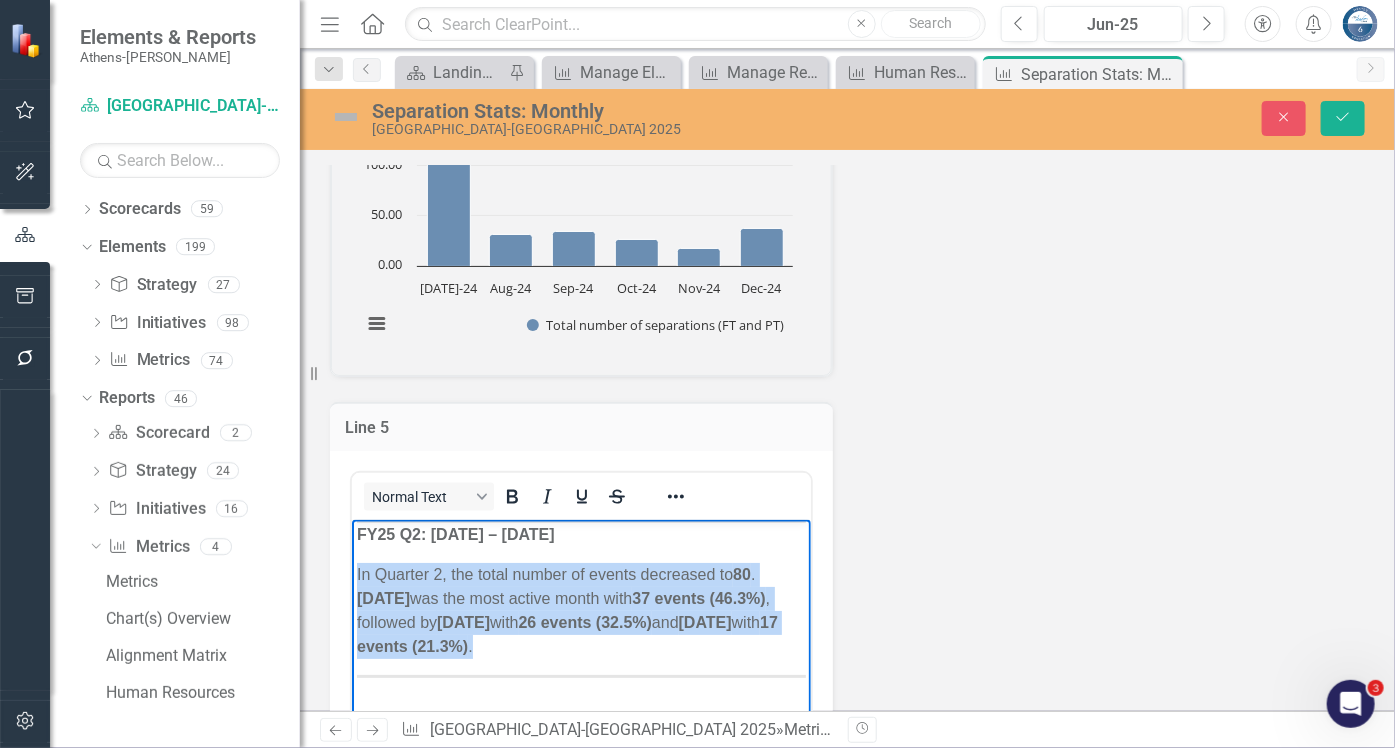 drag, startPoint x: 687, startPoint y: 665, endPoint x: 356, endPoint y: 597, distance: 337.91272 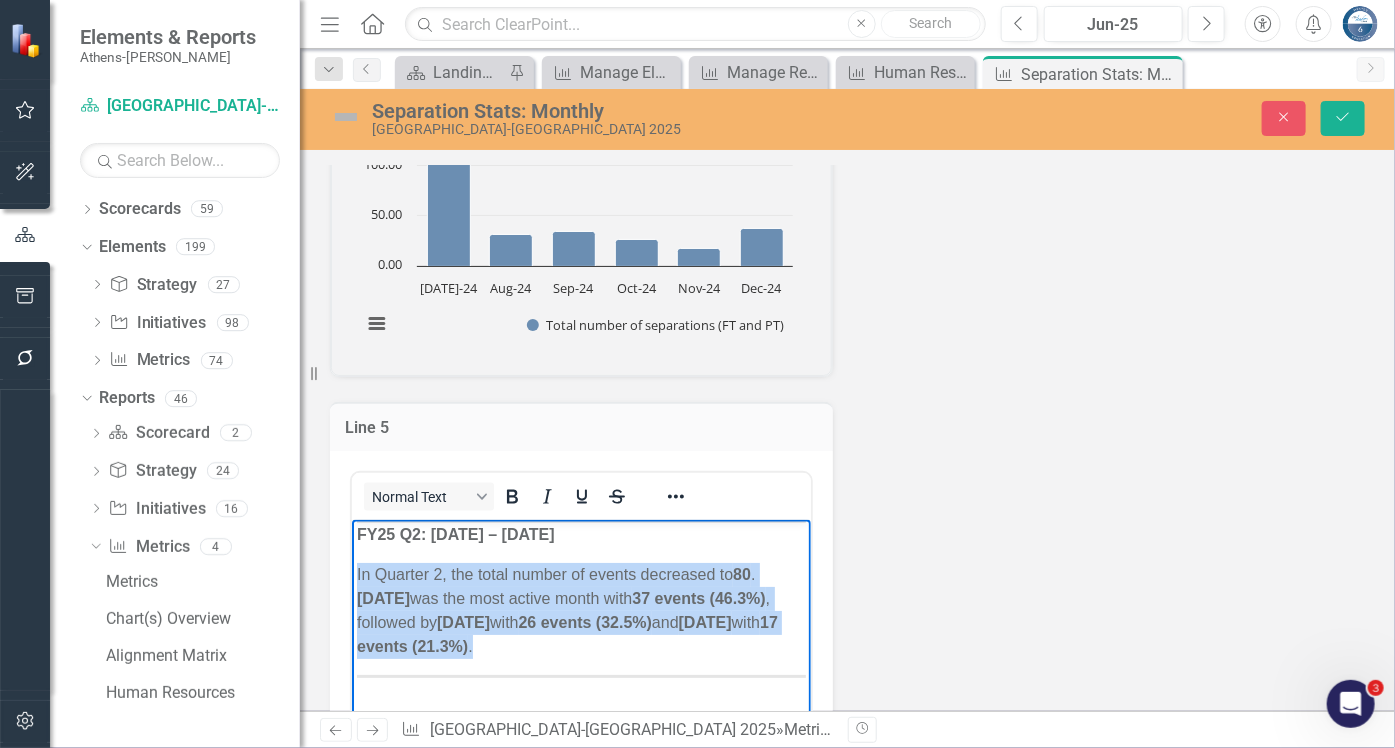 click on "In Quarter 2, the total number of events decreased to  80 .  [DATE]  was the most active month with  37 events (46.3%) , followed by  [DATE]  with  26 events (32.5%)  and  [DATE]  with  17 events (21.3%) ." at bounding box center (580, 610) 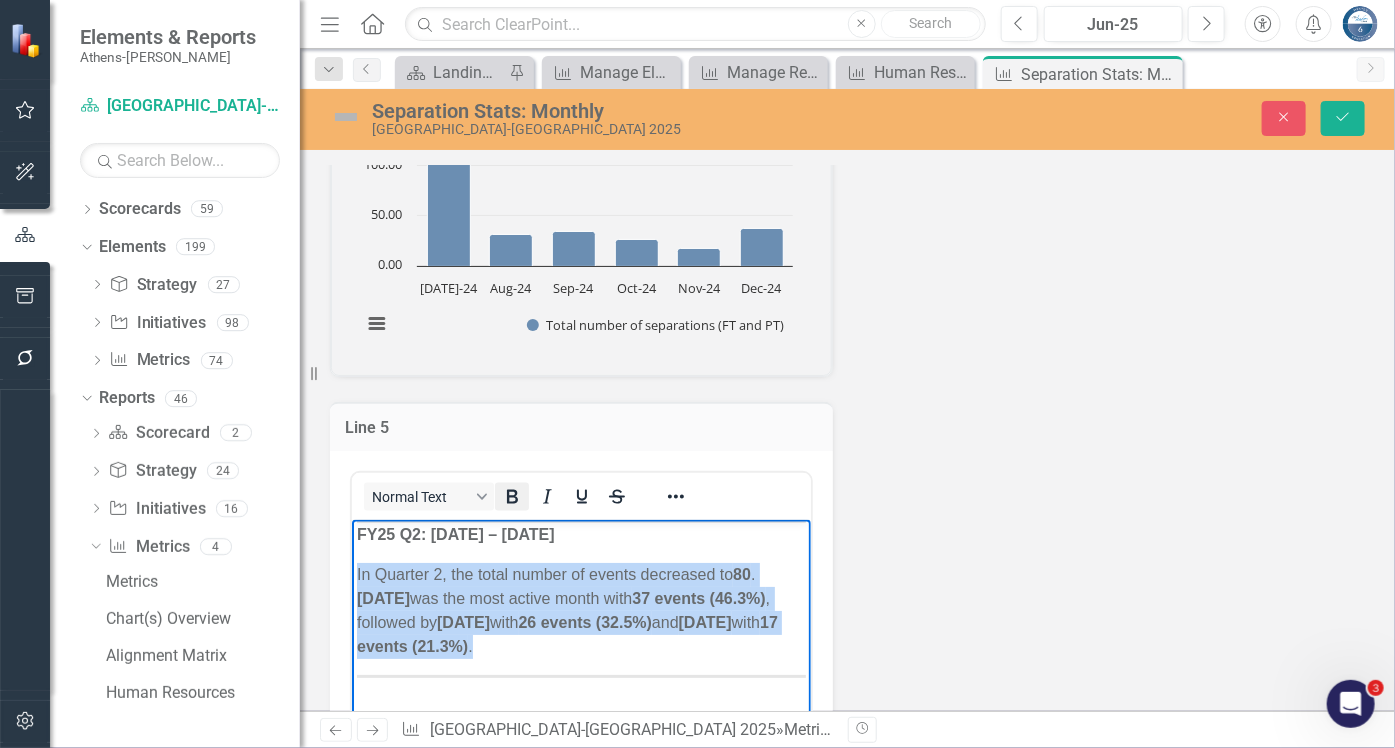 click 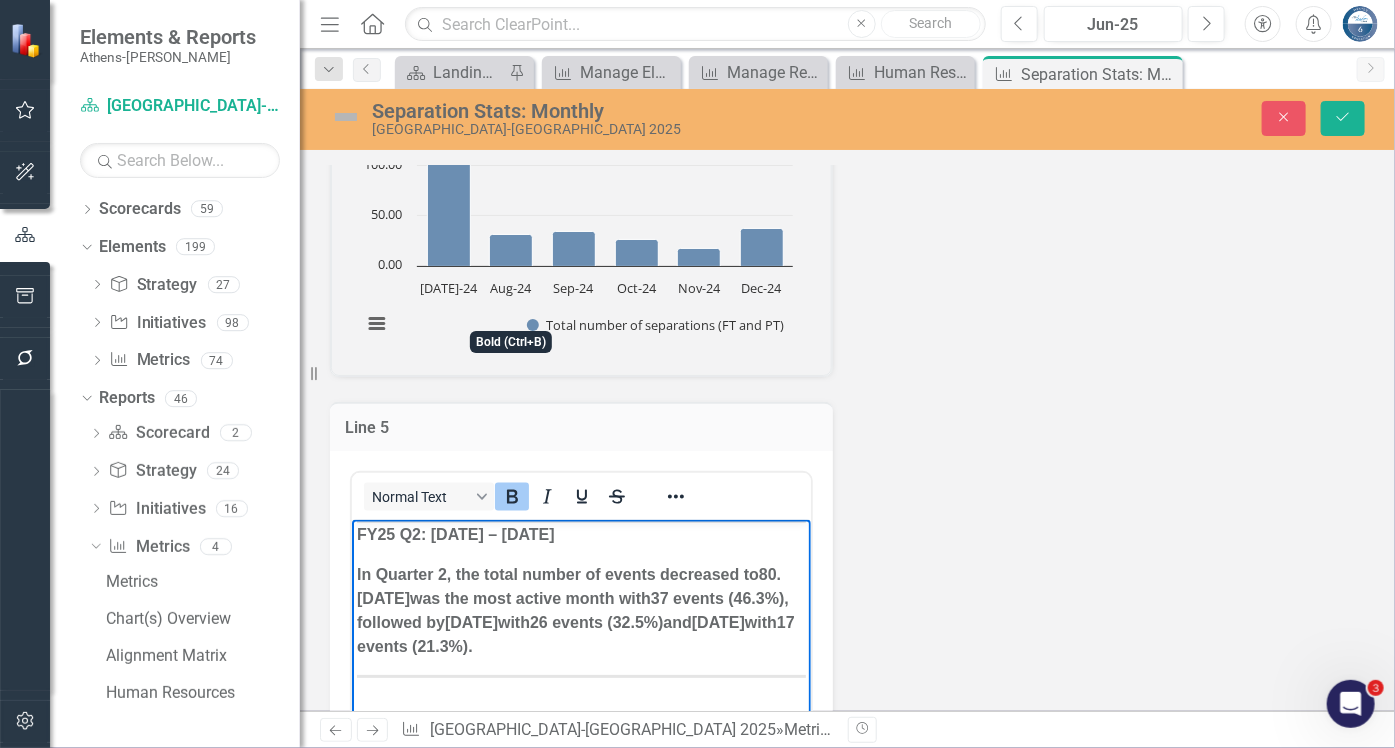 click 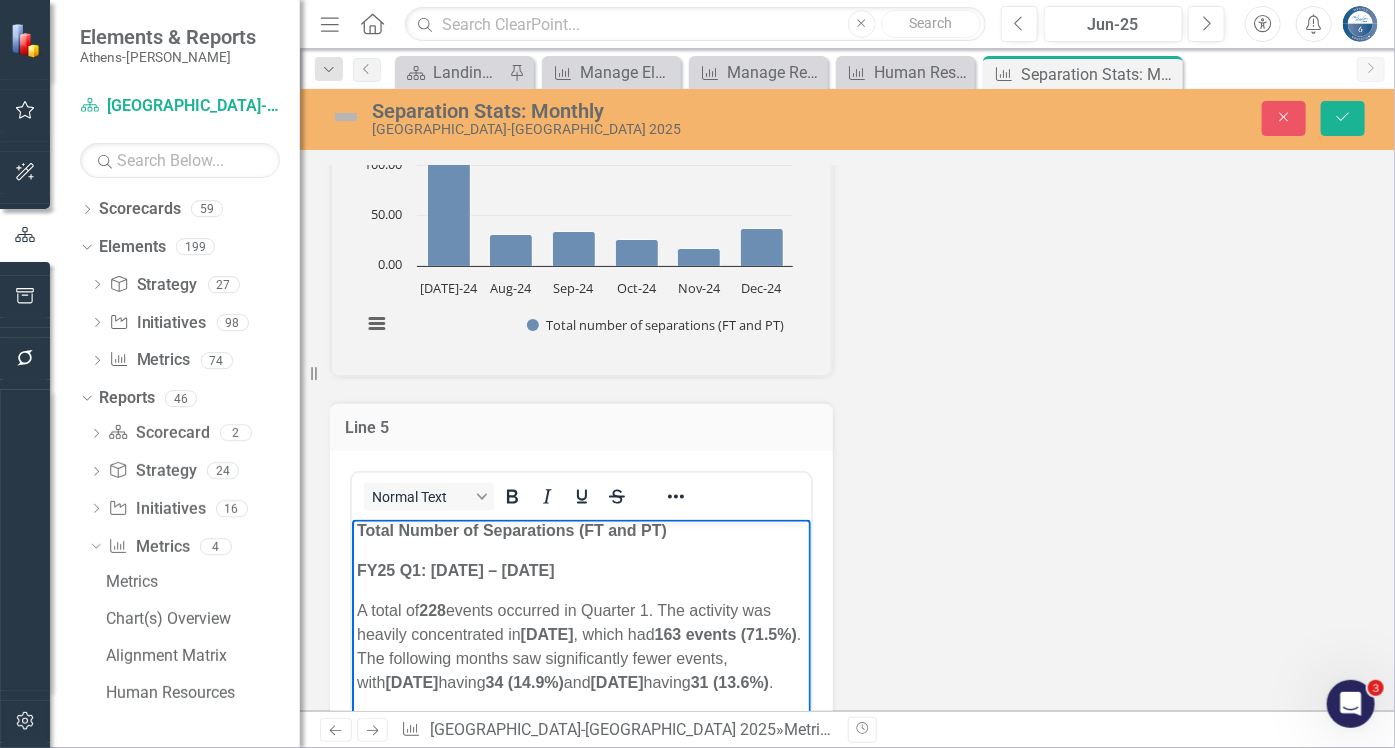 scroll, scrollTop: 0, scrollLeft: 0, axis: both 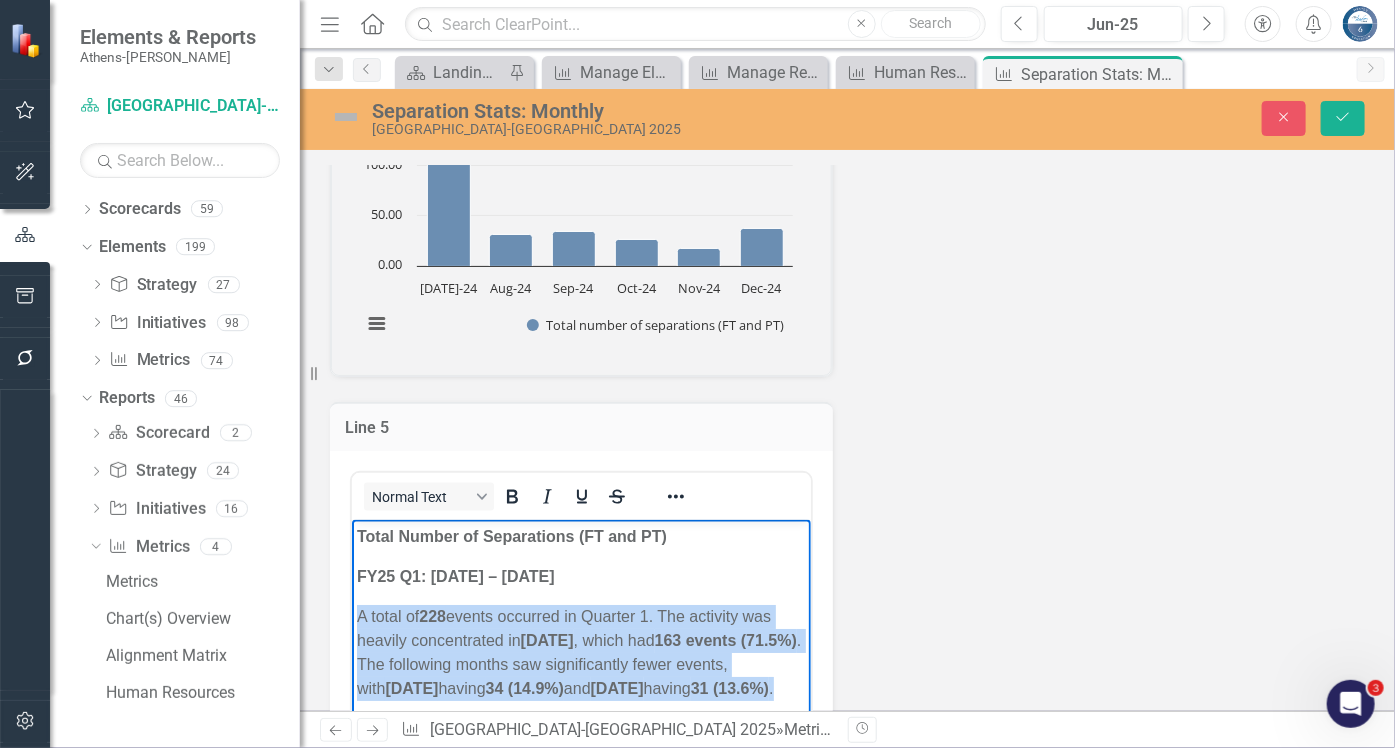 drag, startPoint x: 597, startPoint y: 706, endPoint x: 352, endPoint y: 607, distance: 264.2461 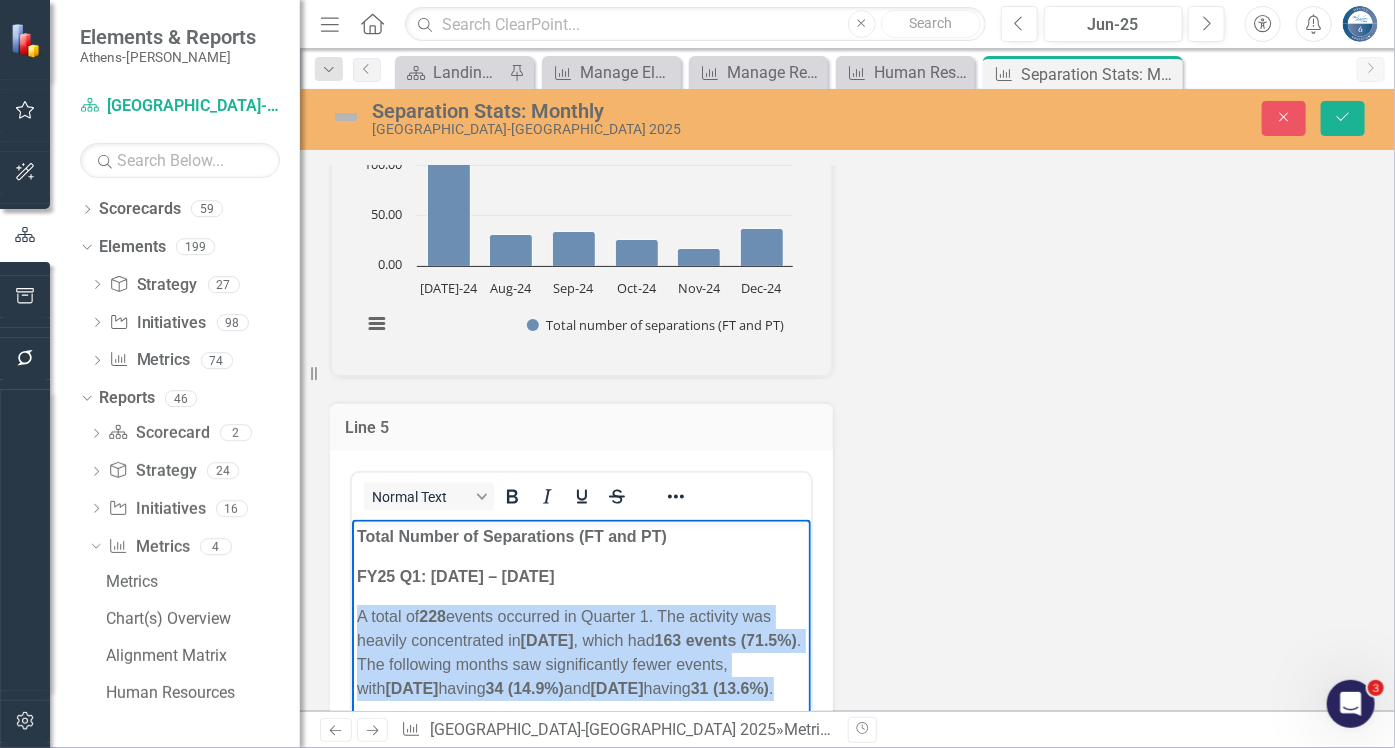 click on "Total Number of Separations (FT and PT) FY25 Q1: [DATE] – [DATE] A total of  228  events occurred in Quarter 1. The activity was heavily concentrated in  [DATE] , which had  163 events (71.5%) . The following months saw significantly fewer events, with  [DATE]  having  34 (14.9%)  and  [DATE]  having  31 (13.6%) . FY25 Q2: [DATE] – [DATE] In Quarter 2, the total number of events decreased to  80 .  [DATE]  was the most active month with  37 events (46.3%) , followed by  [DATE]  with  26 events (32.5%)  and  [DATE]  with  17 events (21.3%) . FY25 Q3: [DATE] – [DATE] A total of  77  events were recorded in Quarter 3, making it the least active quarter of the year. The monthly distribution was relatively stable, with  [DATE]  accounting for  31 events (40.3%) ,  [DATE]  for  25 events (32.5%) , and  [DATE]  for  21 events (27.3%) . FY25 Q4: [DATE] – [DATE] Quarter 4 closed the fiscal year with  118  had" at bounding box center [580, 892] 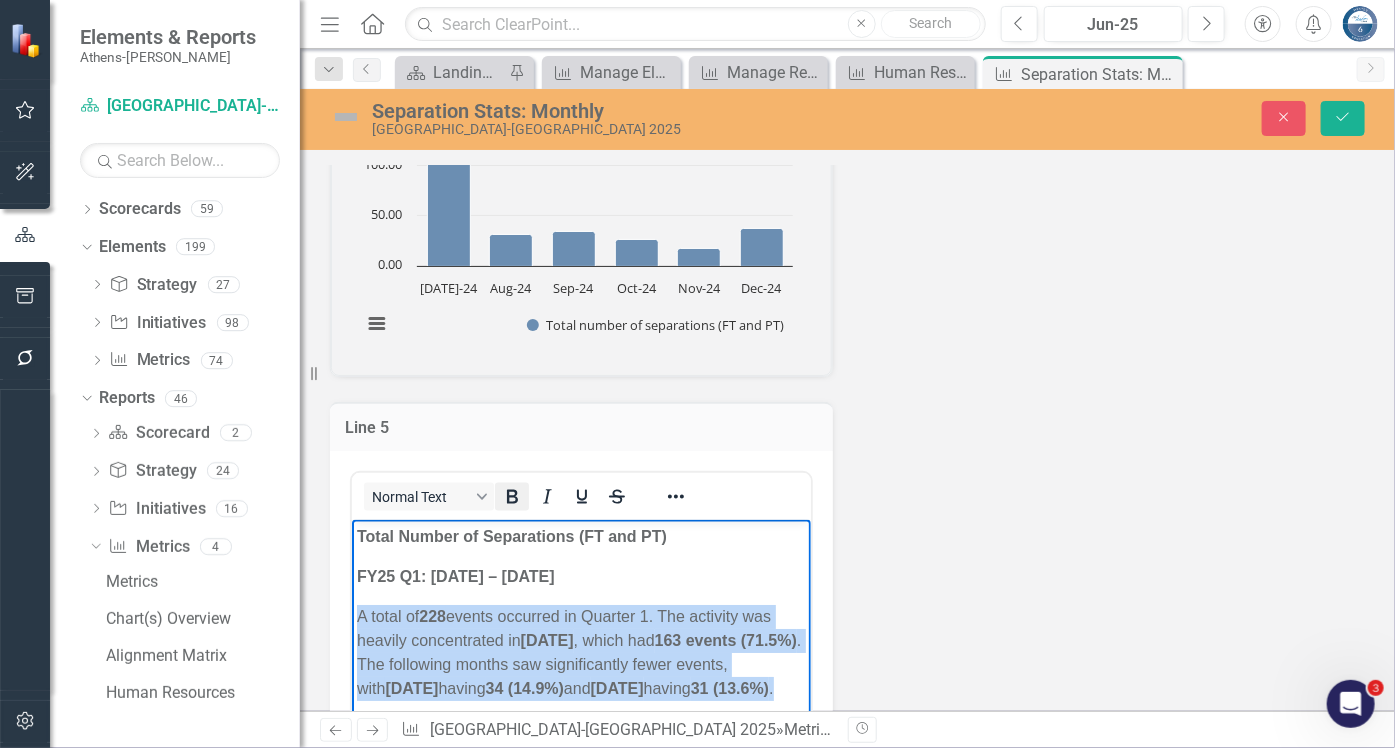click 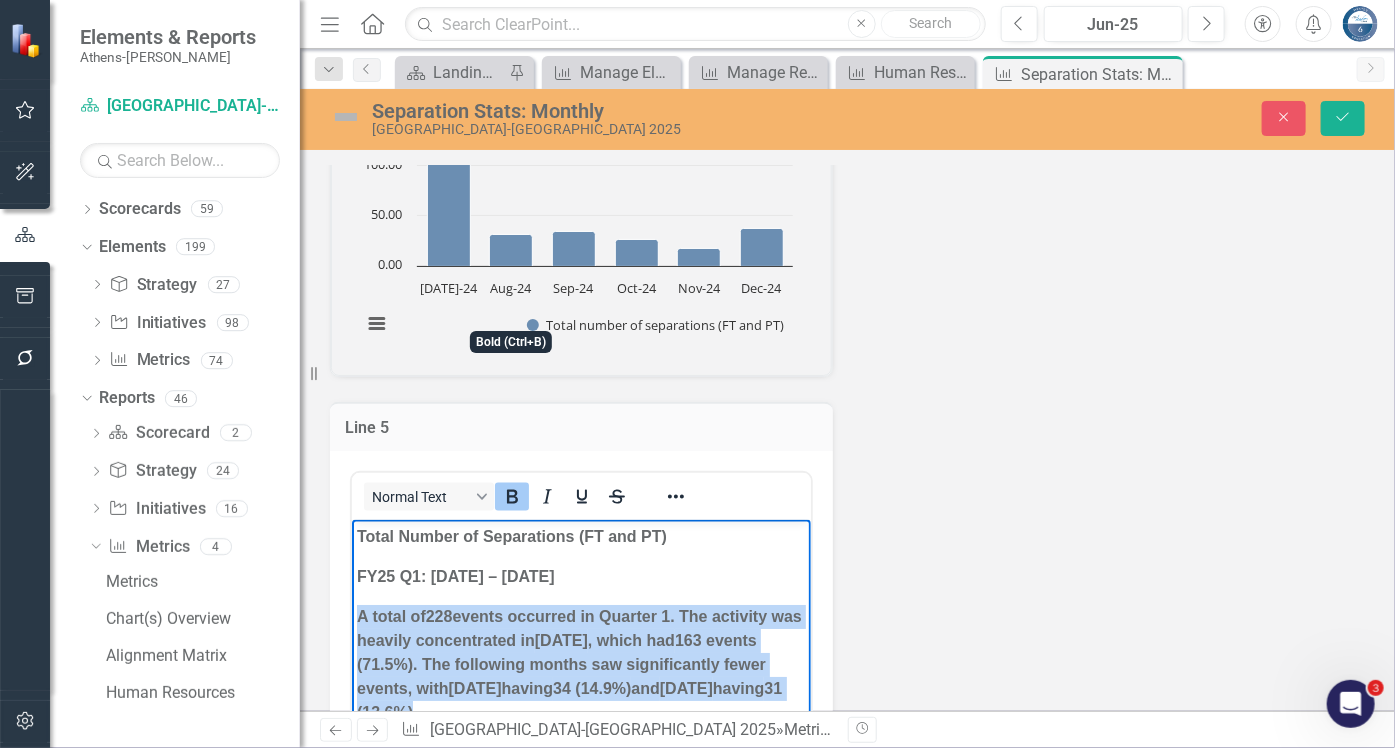 click 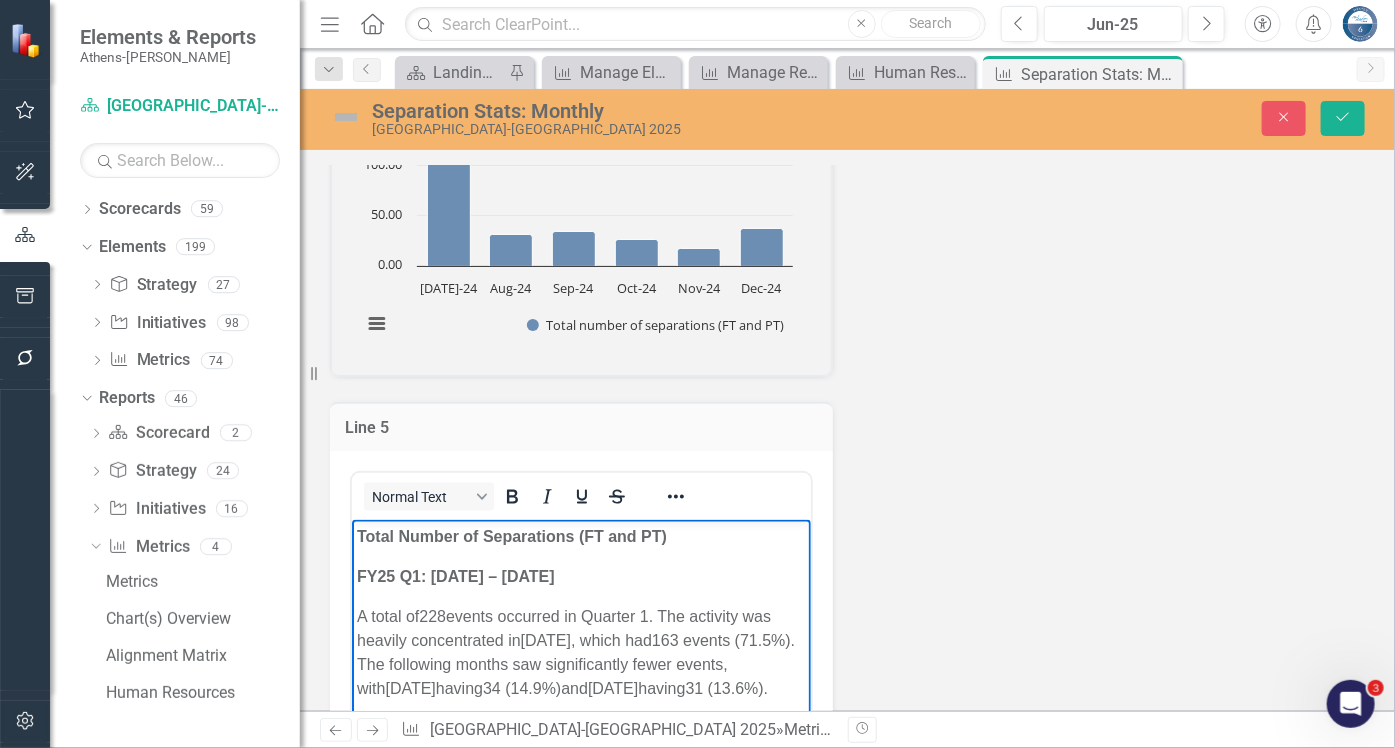 click on "Total Number of Separations (FT and PT) FY25 Q1: [DATE] – [DATE] A total of  228  events occurred in Quarter 1. The activity was heavily concentrated in  [DATE] , which had  163 events (71.5%) . The following months saw significantly fewer events, with  [DATE]  having  34 (14.9%)  and  [DATE]  having  31 (13.6%) . FY25 Q2: [DATE] – [DATE] In Quarter 2, the total number of events decreased to  80 .  [DATE]  was the most active month with  37 events (46.3%) , followed by  [DATE]  with  26 events (32.5%)  and  [DATE]  with  17 events (21.3%) . FY25 Q3: [DATE] – [DATE] A total of  77  events were recorded in Quarter 3, making it the least active quarter of the year. The monthly distribution was relatively stable, with  [DATE]  accounting for  31 events (40.3%) ,  [DATE]  for  25 events (32.5%) , and  [DATE]  for  21 events (27.3%) . FY25 Q4: [DATE] – [DATE] Quarter 4 closed the fiscal year with  118  had" at bounding box center (580, 892) 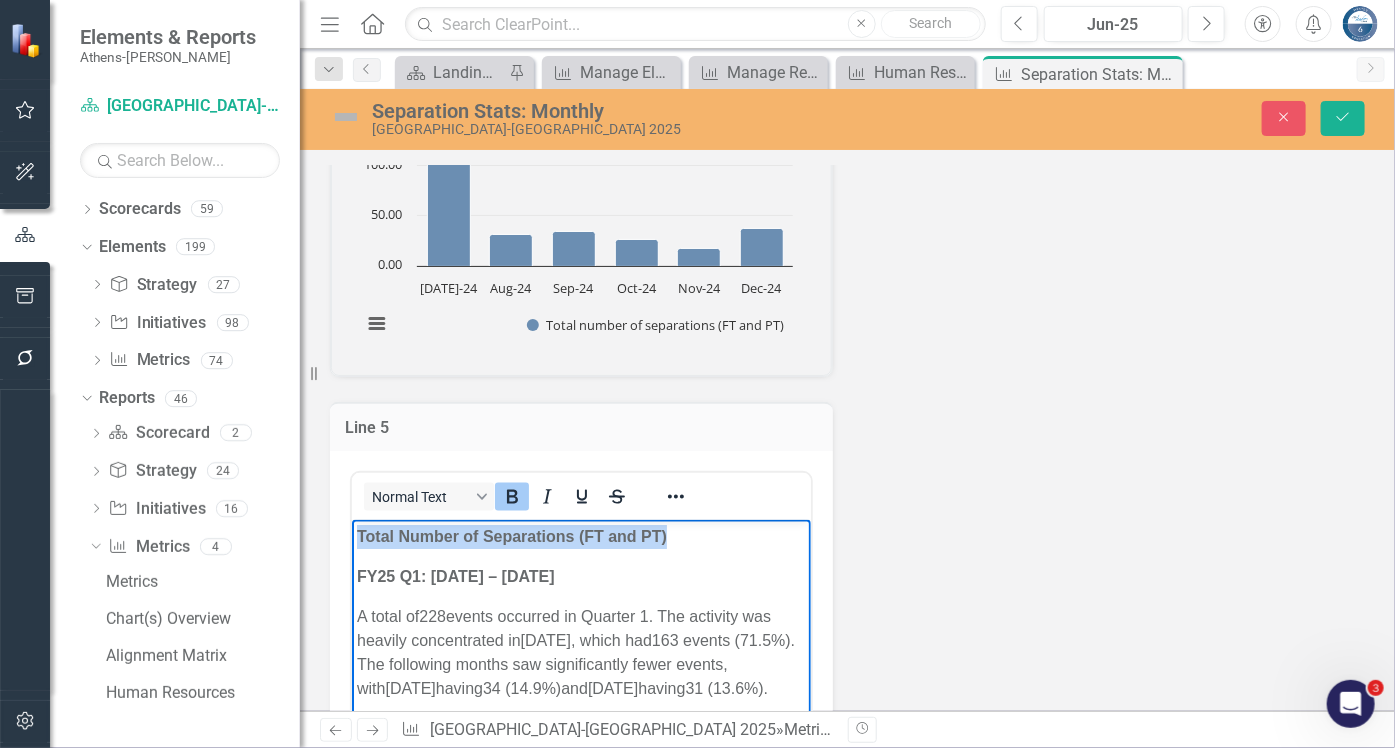 drag, startPoint x: 678, startPoint y: 535, endPoint x: 380, endPoint y: 520, distance: 298.3773 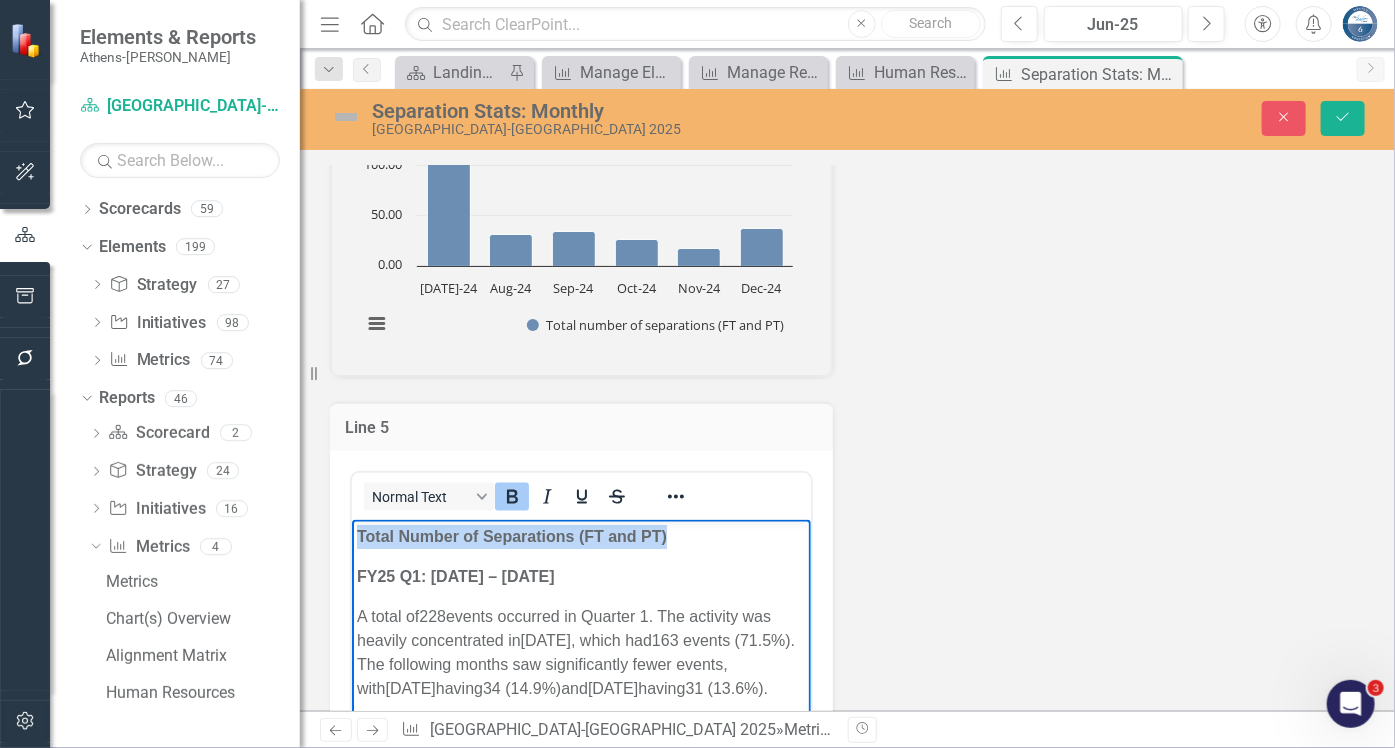 click on "Total Number of Separations (FT and PT) FY25 Q1: [DATE] – [DATE] A total of  228  events occurred in Quarter 1. The activity was heavily concentrated in  [DATE] , which had  163 events (71.5%) . The following months saw significantly fewer events, with  [DATE]  having  34 (14.9%)  and  [DATE]  having  31 (13.6%) . FY25 Q2: [DATE] – [DATE] In Quarter 2, the total number of events decreased to  80 .  [DATE]  was the most active month with  37 events (46.3%) , followed by  [DATE]  with  26 events (32.5%)  and  [DATE]  with  17 events (21.3%) . FY25 Q3: [DATE] – [DATE] A total of  77  events were recorded in Quarter 3, making it the least active quarter of the year. The monthly distribution was relatively stable, with  [DATE]  accounting for  31 events (40.3%) ,  [DATE]  for  25 events (32.5%) , and  [DATE]  for  21 events (27.3%) . FY25 Q4: [DATE] – [DATE] Quarter 4 closed the fiscal year with  118  had" at bounding box center (580, 892) 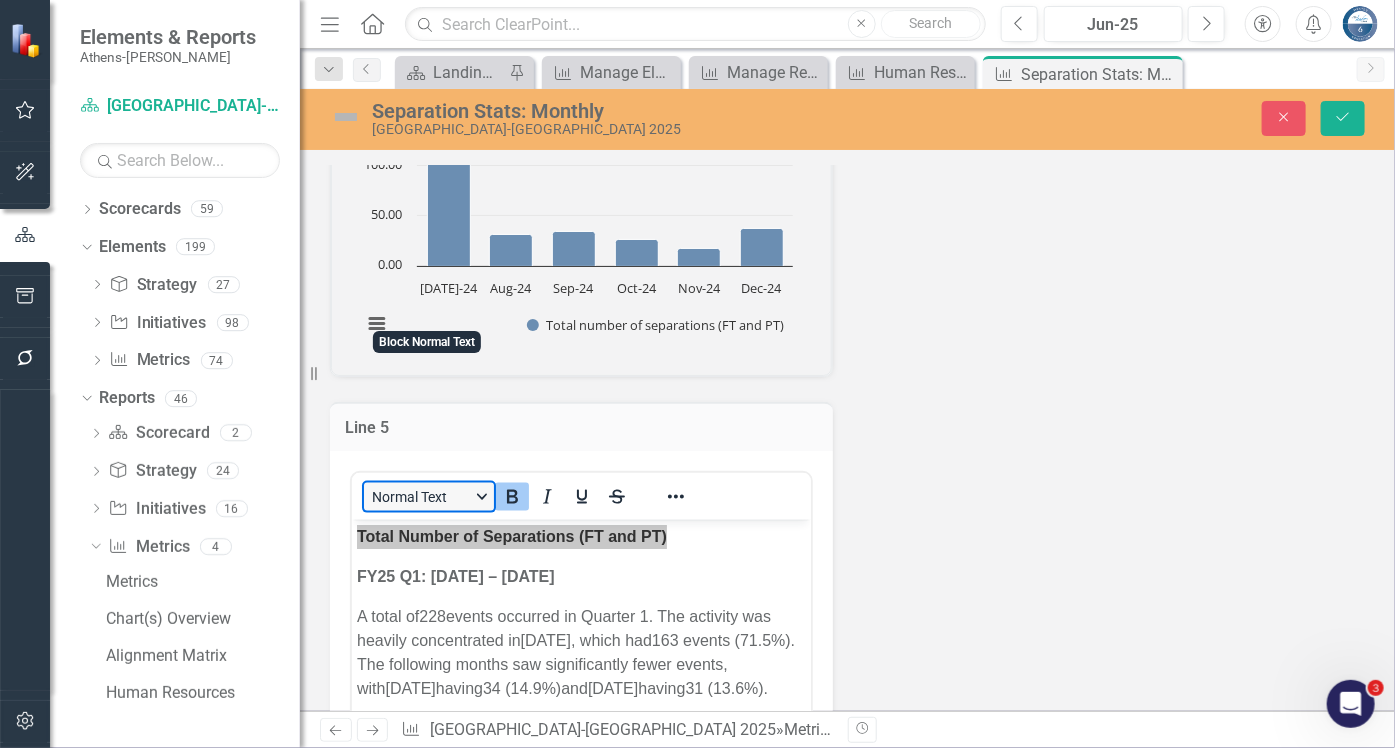 click on "Normal Text" at bounding box center [429, 497] 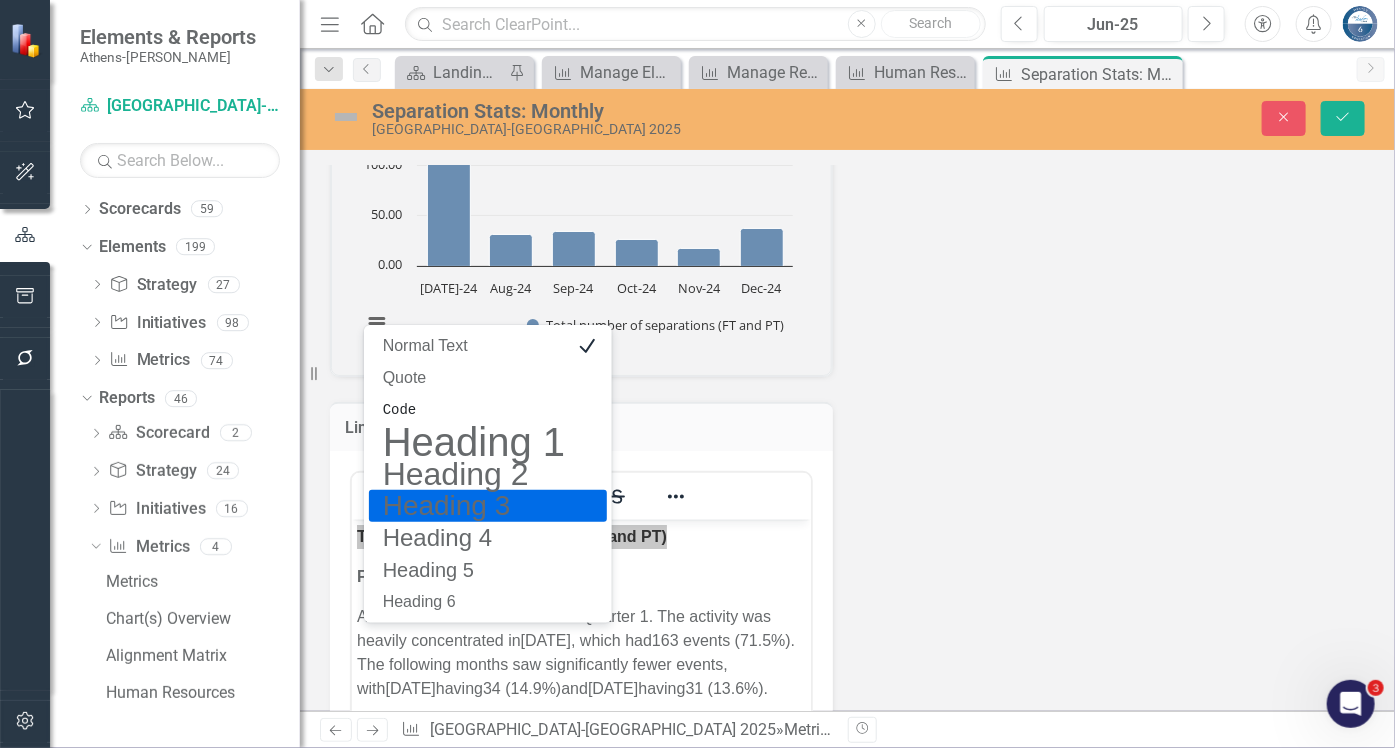 click on "Heading 3" at bounding box center [474, 506] 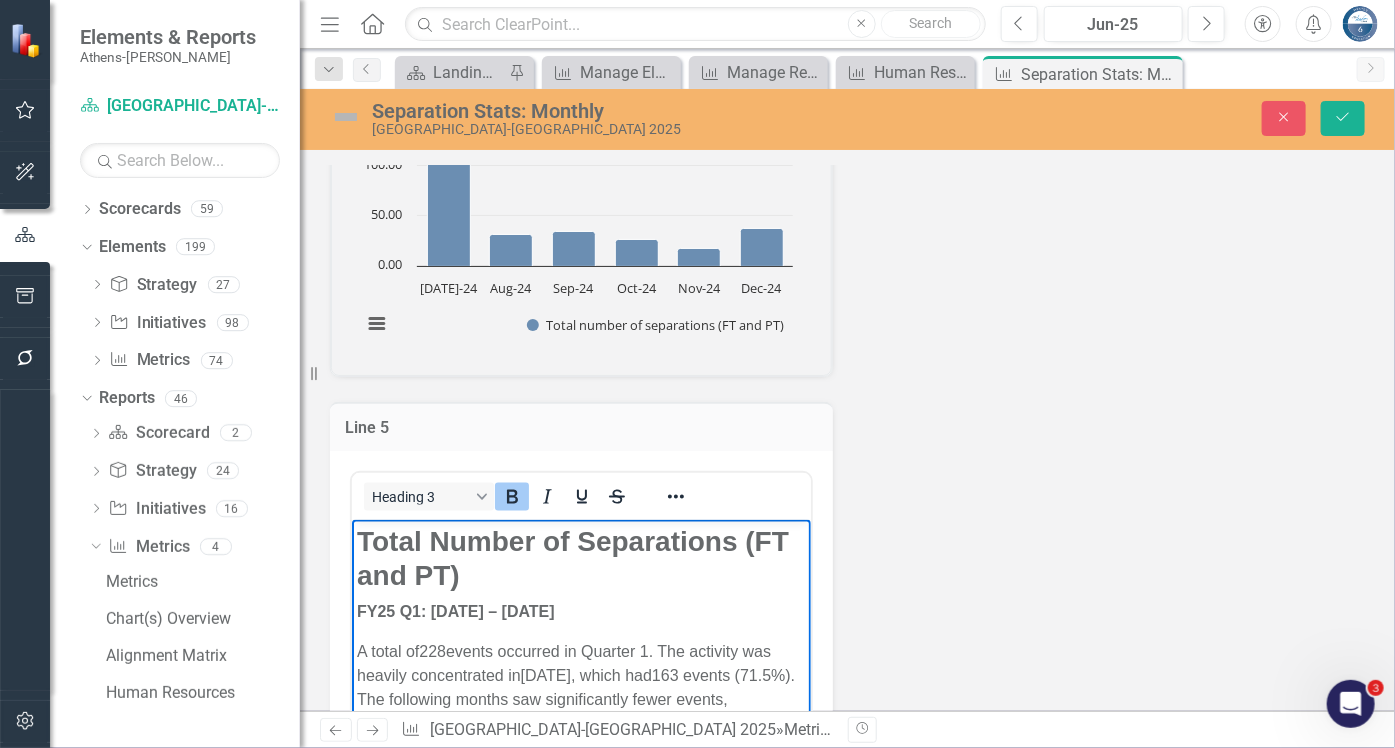 click on "Separation Stats (Monthly): Age  Chart Bar chart with 8 data series. Separation Stats (Monthly): Age (Chart Type: Column)
Plot Bands
[DATE]-24
15 -17: 29.00	18-25: 87.00	26-35: 20.00	36-45: 8.00	46-55: 8.00	56-65: 5.00	66-75: 4.00	76+: 0.00
Aug-24
15 -17: 1.00	18-25: 9.00	26-35: 9.00	36-45: 2.00	46-55: 4.00	56-65: 5.00	66-75: 0.00	76+: 0.00
Sep-24
15 -17: 0.00	18-25: 11.00	26-35: 4.00	36-45: 8.00	46-55: 3.00	56-65: 4.00	66-75: 0.00	76+: 1.00
Oct-24
15 -17: 0.00	18-25: 3.00	26-35: 2.00	36-45: 6.00	46-55: 6.00	56-65: 8.00	66-75: 2.00	76+: 1.00
Nov-24
15 -17: 1.00	18-25: 1.00	26-35: 7.00	36-45: 3.00	46-55: 0.00	56-65: 5.00	66-75: 0.00	76+: 0.00
Dec-24
15 -17: 0.00	18-25: 4.00	26-35: 8.00	36-45: 5.00	46-55: 5.00	56-65: 8.00	66-75: 0.00	76+: 0.00 The chart has 1 X axis displaying categories.  The chart has 1 Y axis displaying values. Data ranges from 0 to 87. Chart context menu 15 -17 [PHONE_NUMBER] [PHONE_NUMBER] [PHONE_NUMBER] 76+ [DATE]-24 Aug-24 Sep-24 Oct-24 Nov-24 Dec-24 0.00 25.00 50.00 75.00 100.00 Line 3" at bounding box center [847, -314] 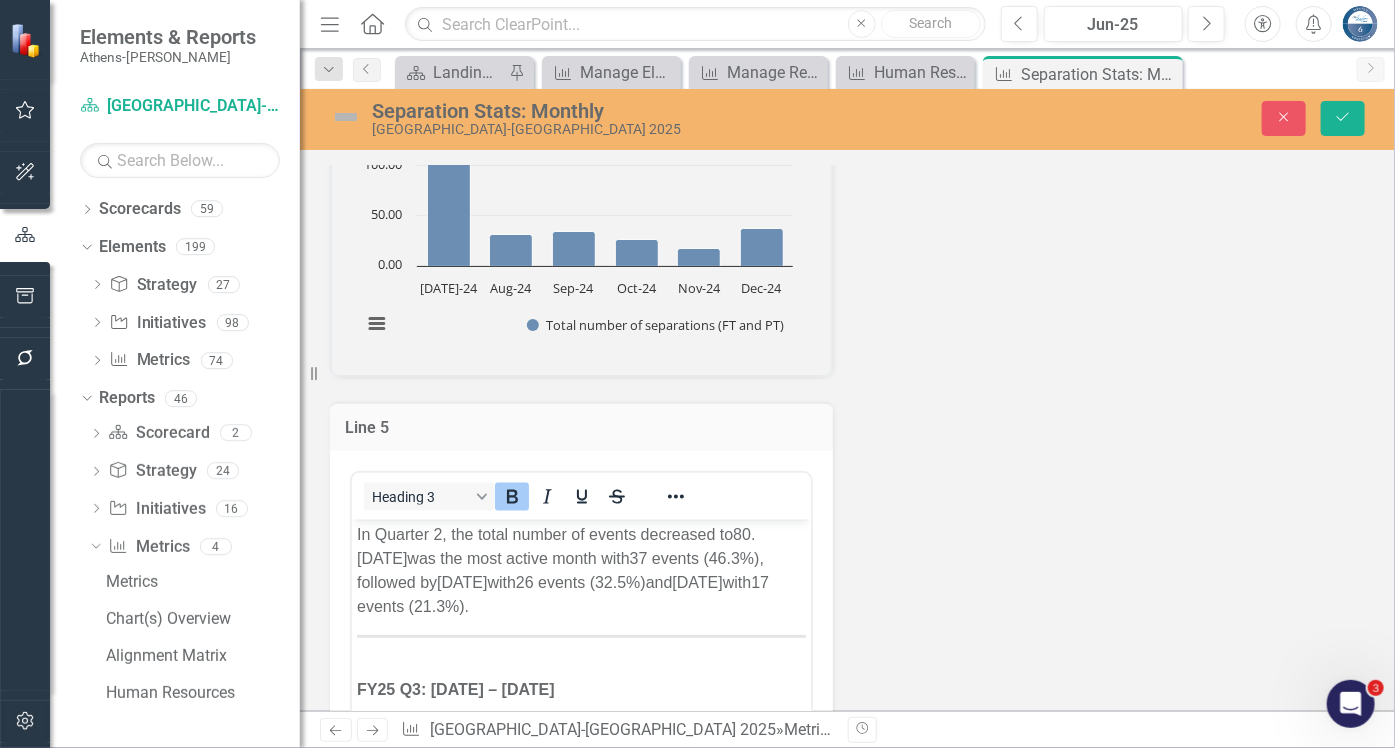scroll, scrollTop: 504, scrollLeft: 0, axis: vertical 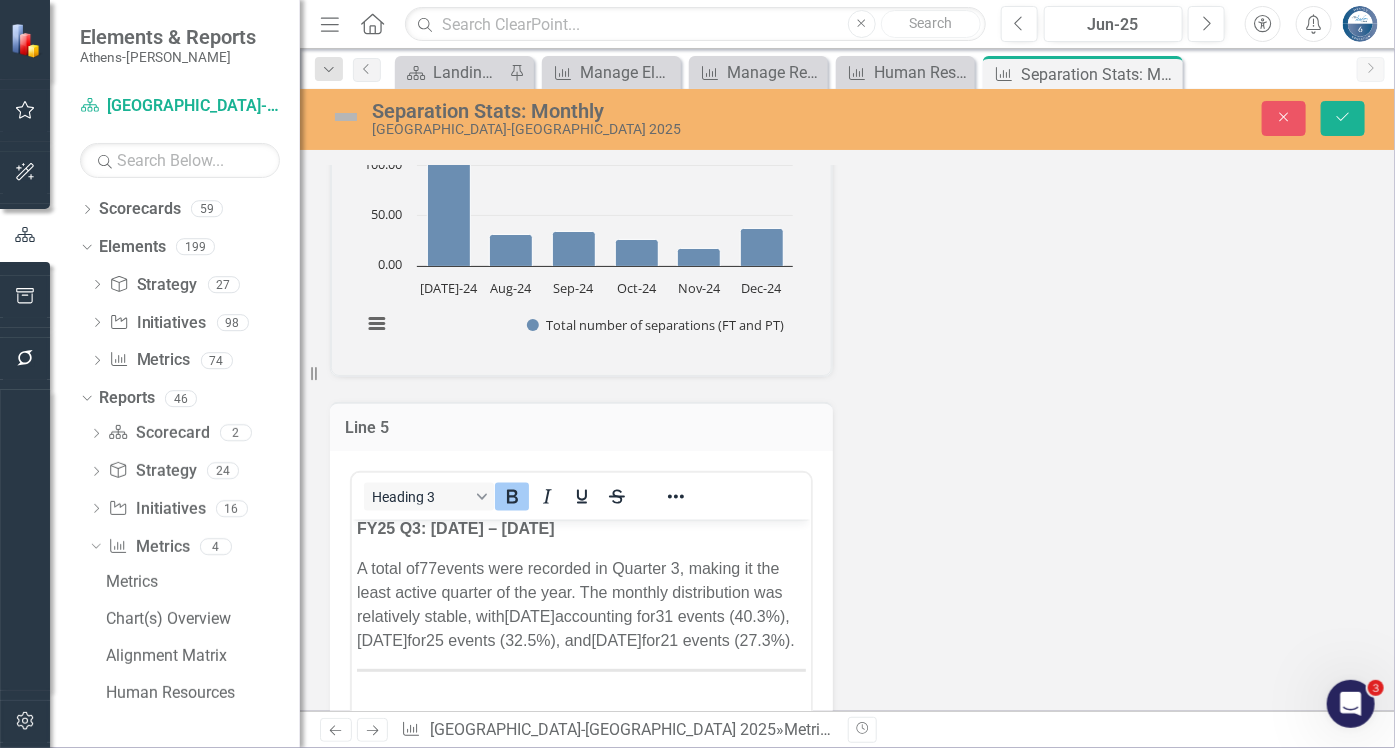 click on "Total Number of Separations (FT and PT) FY25 Q1: [DATE] – [DATE] A total of  228  events occurred in Quarter 1. The activity was heavily concentrated in  [DATE] , which had  163 events (71.5%) . The following months saw significantly fewer events, with  [DATE]  having  34 (14.9%)  and  [DATE]  having  31 (13.6%) . FY25 Q2: [DATE] – [DATE] In Quarter 2, the total number of events decreased to  80 .  [DATE]  was the most active month with  37 events (46.3%) , followed by  [DATE]  with  26 events (32.5%)  and  [DATE]  with  17 events (21.3%) . FY25 Q3: [DATE] – [DATE] A total of  77  events were recorded in Quarter 3, making it the least active quarter of the year. The monthly distribution was relatively stable, with  [DATE]  accounting for  31 events (40.3%) ,  [DATE]  for  25 events (32.5%) , and  [DATE]  for  21 events (27.3%) . FY25 Q4: [DATE] – [DATE] Quarter 4 closed the fiscal year with  118  had" at bounding box center (580, 477) 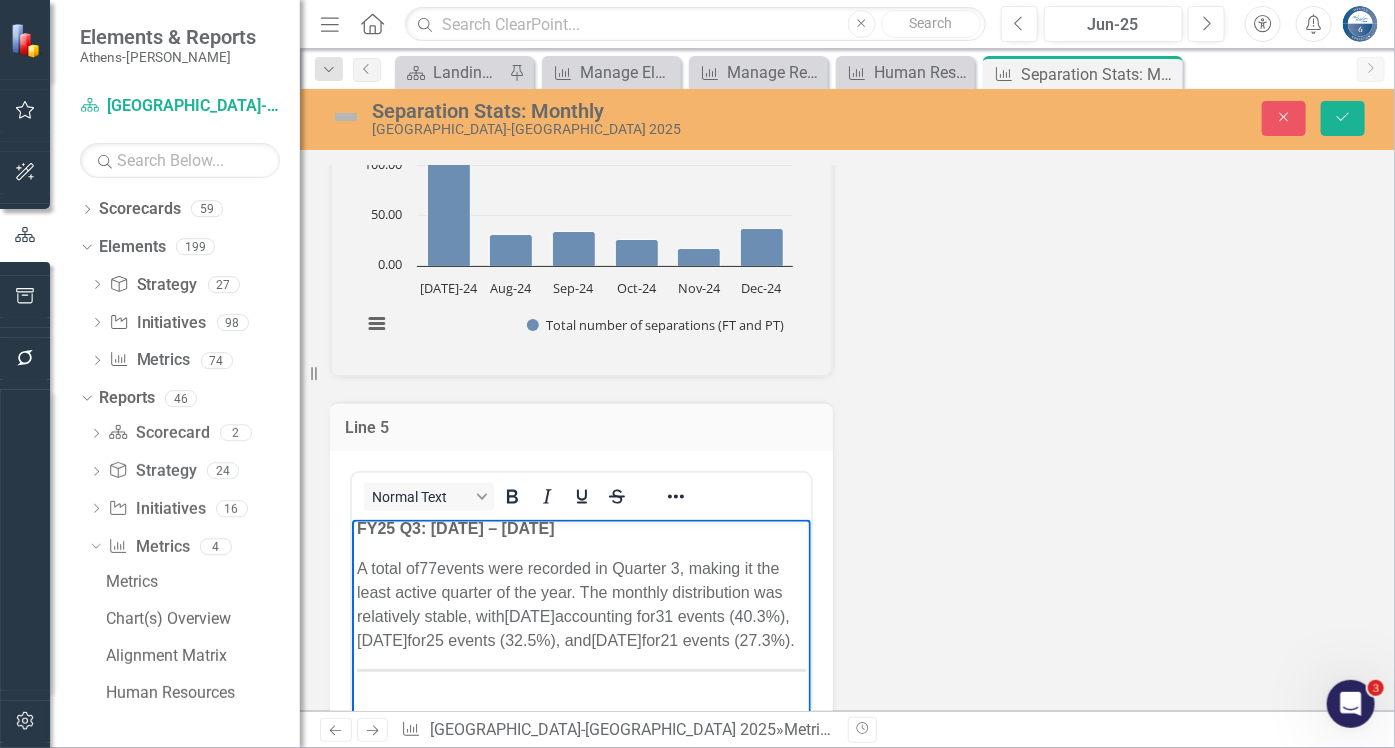 click at bounding box center [580, 683] 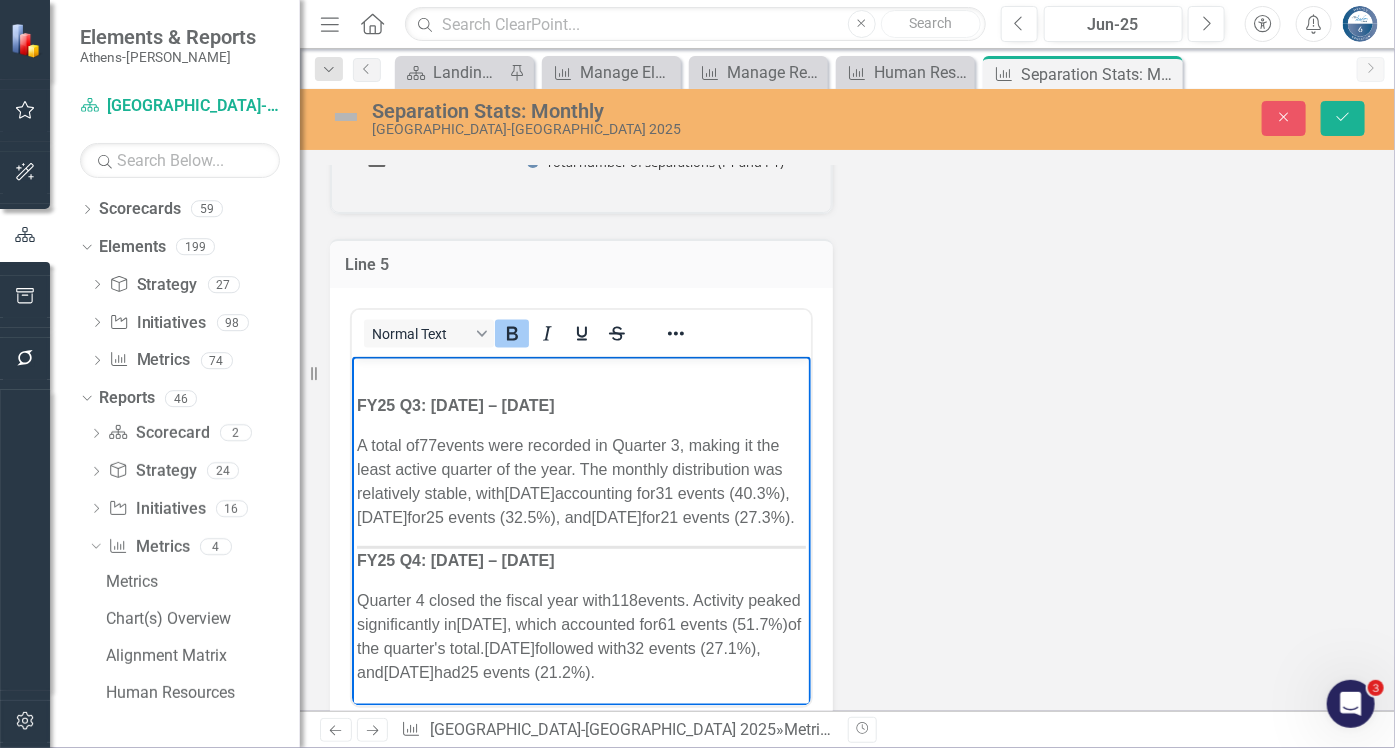 scroll, scrollTop: 4118, scrollLeft: 0, axis: vertical 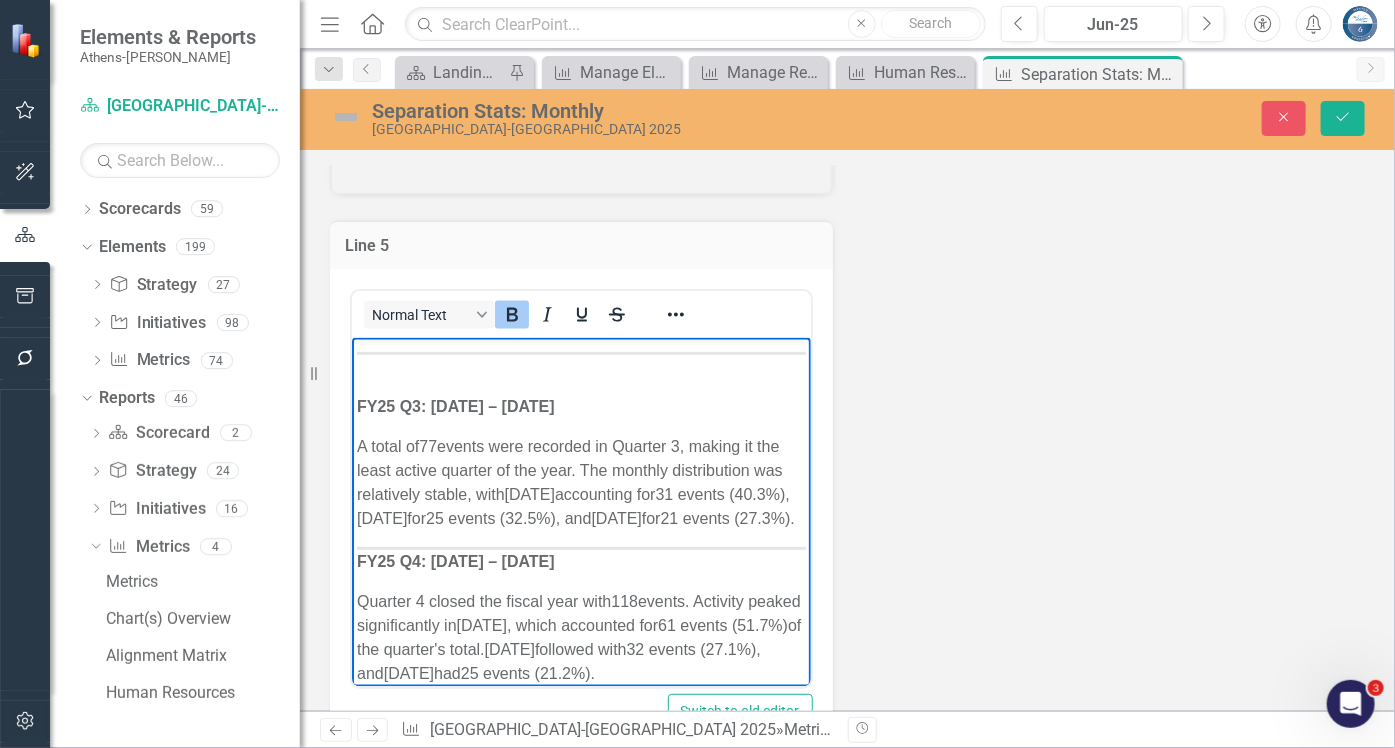 click on "A total of  77  events were recorded in Quarter 3, making it the least active quarter of the year. The monthly distribution was relatively stable, with  [DATE]  accounting for  31 events (40.3%) ,  [DATE]  for  25 events (32.5%) , and  [DATE]  for  21 events (27.3%) ." at bounding box center (580, 482) 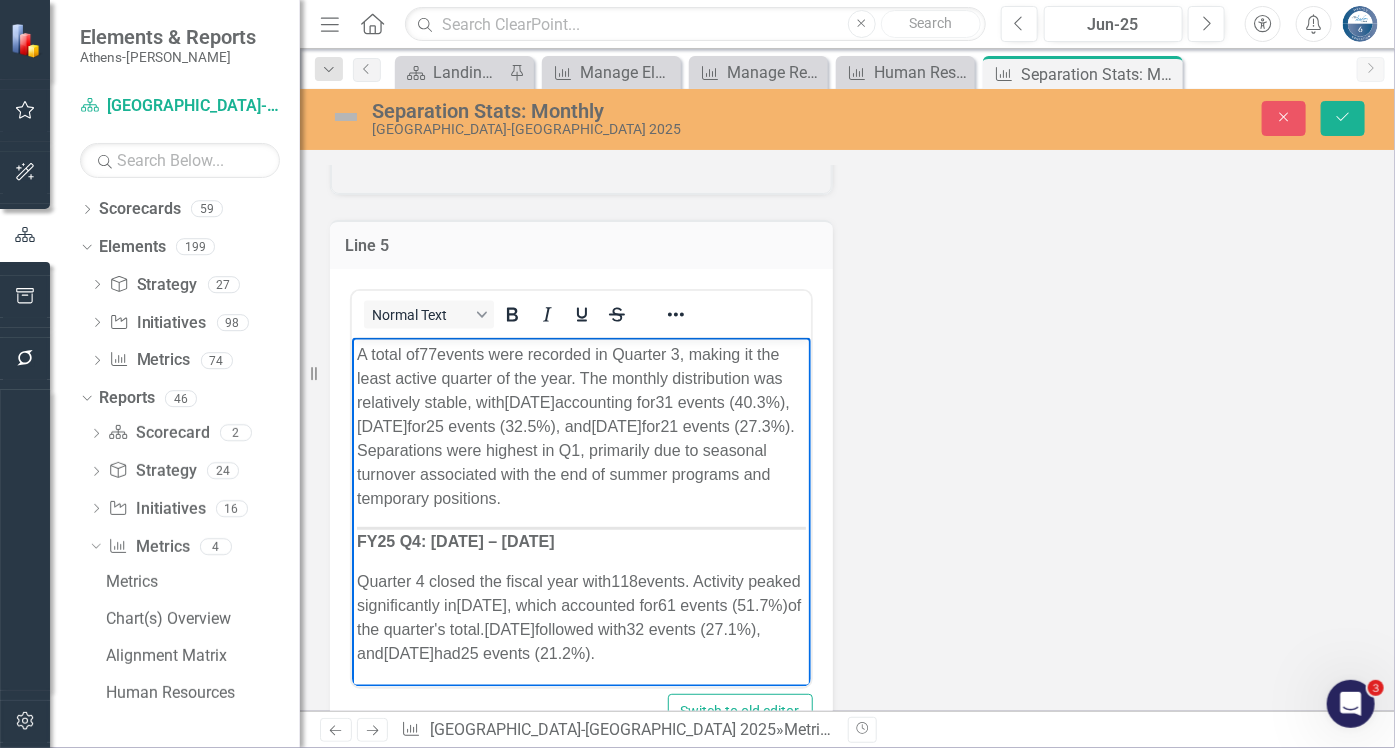 scroll, scrollTop: 512, scrollLeft: 0, axis: vertical 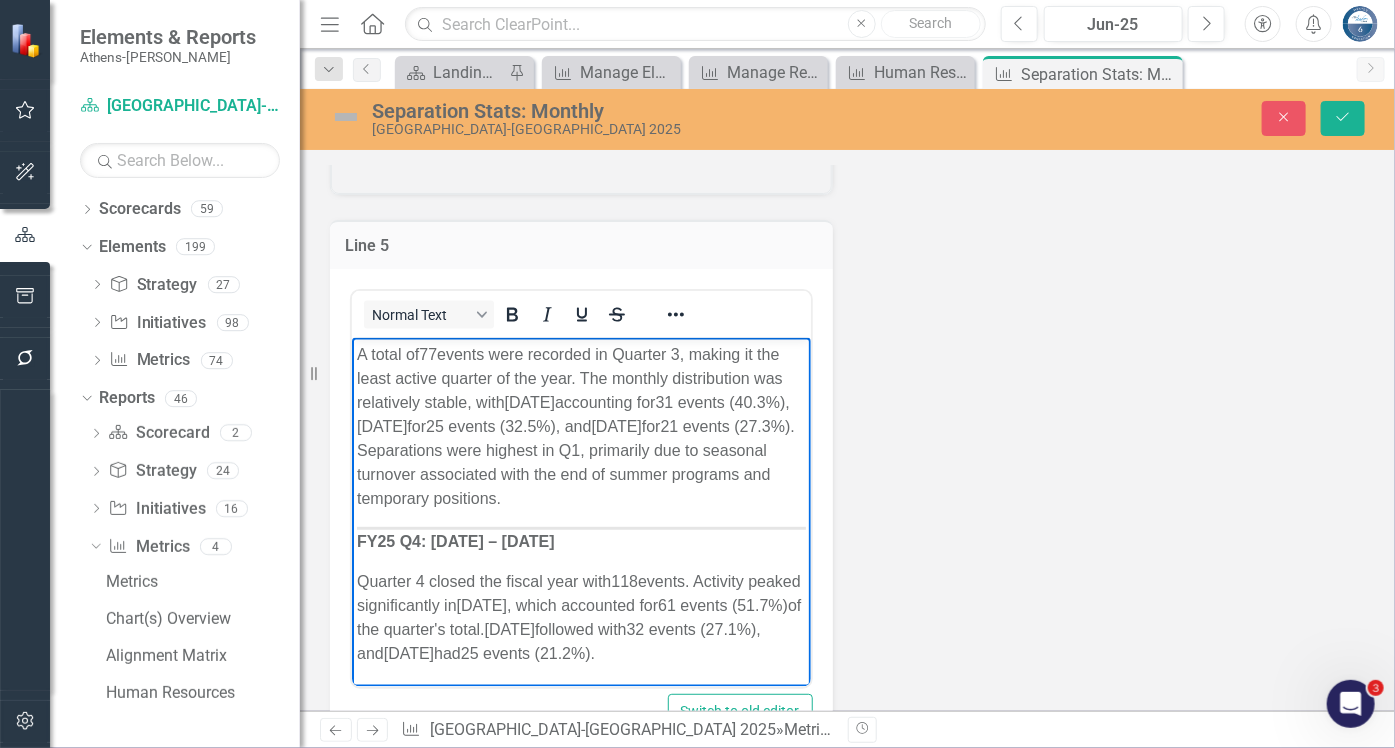 click on "Quarter 4 closed the fiscal year with  118  events. Activity peaked significantly in  [DATE] , which accounted for  61 events (51.7%)  of the quarter's total.  [DATE]  followed with  32 events (27.1%) , and  [DATE]  had  25 events (21.2%) ." at bounding box center [580, 617] 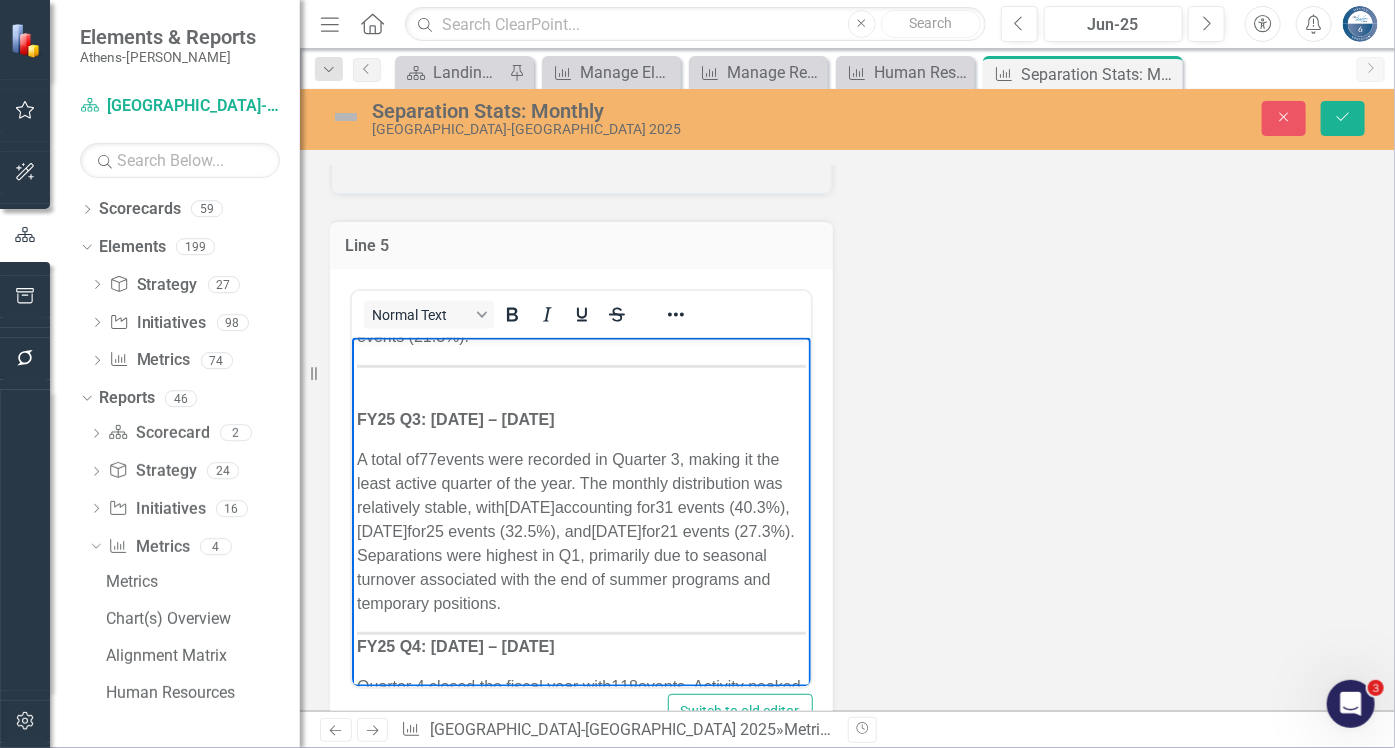 scroll, scrollTop: 333, scrollLeft: 0, axis: vertical 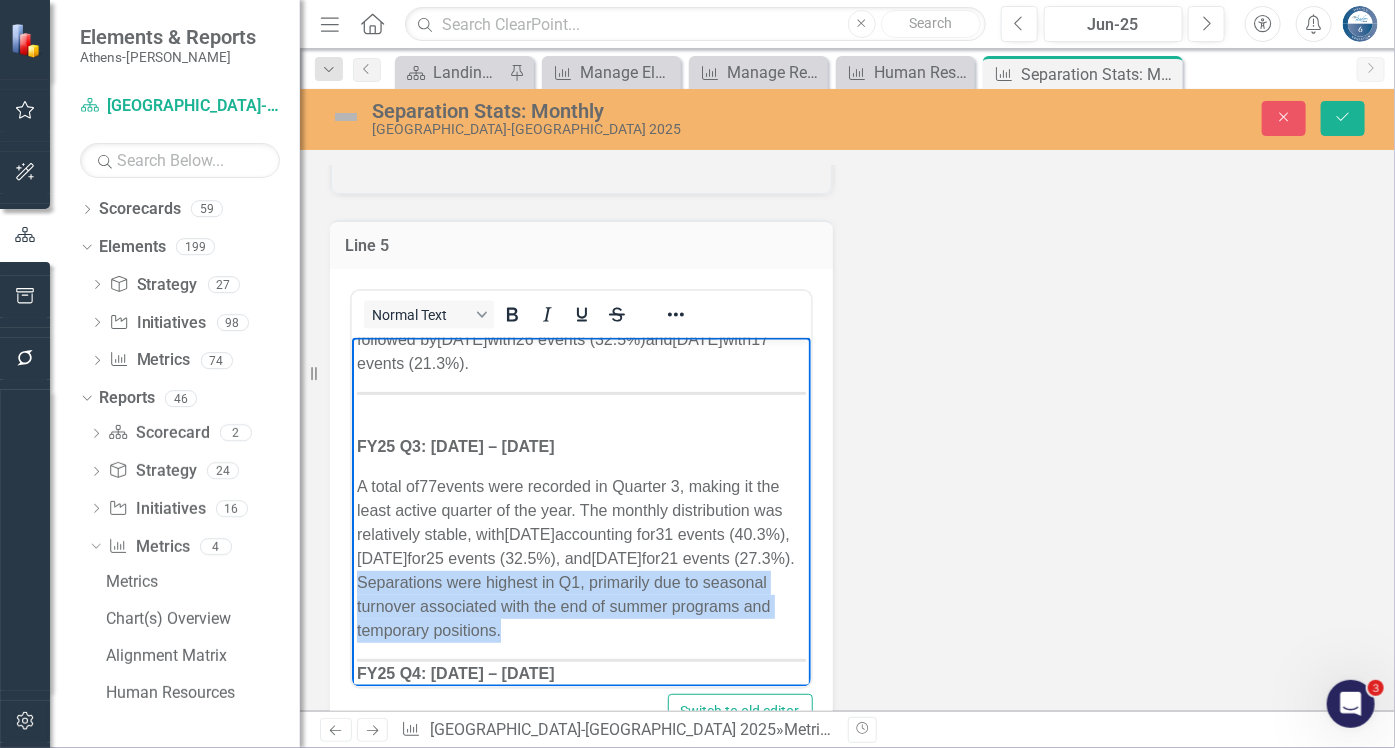 drag, startPoint x: 608, startPoint y: 602, endPoint x: 773, endPoint y: 656, distance: 173.61163 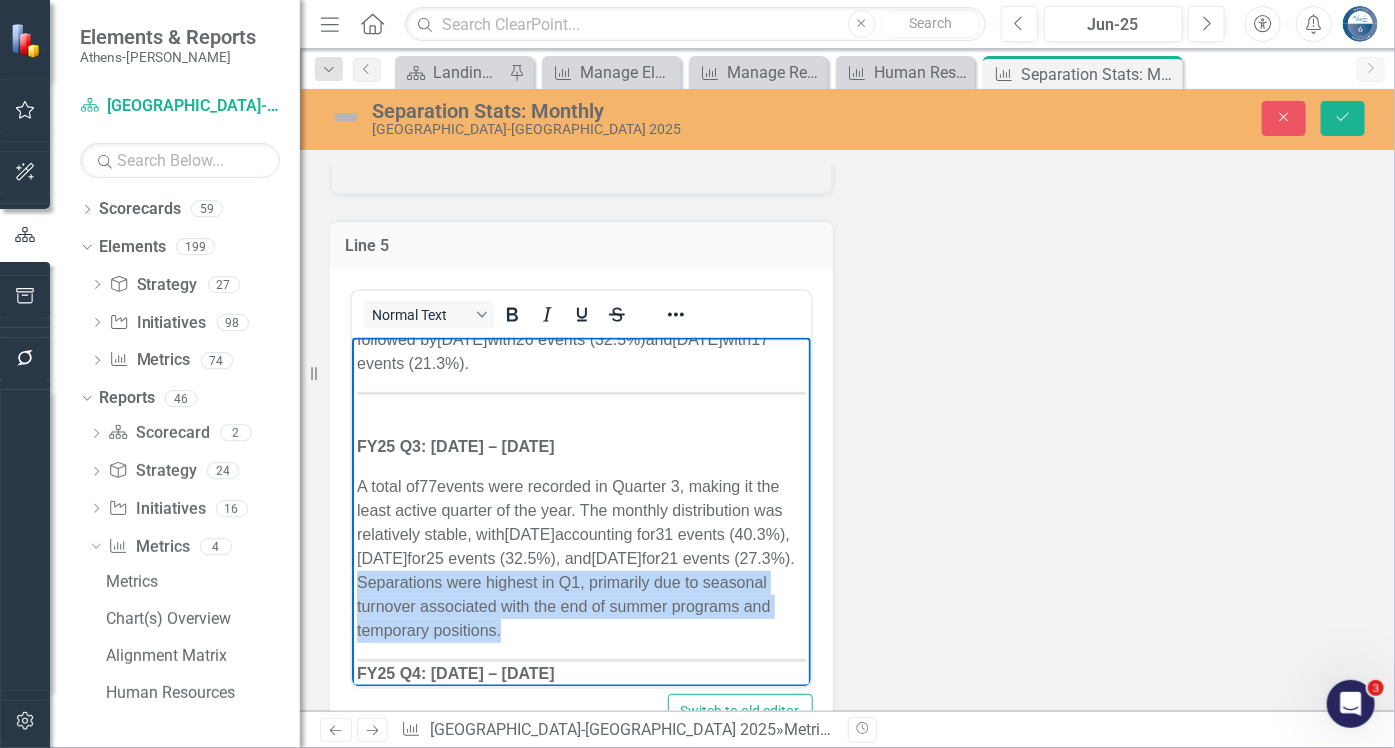 click on "A total of  77  events were recorded in Quarter 3, making it the least active quarter of the year. The monthly distribution was relatively stable, with  [DATE]  accounting for  31 events (40.3%) ,  [DATE]  for  25 events (32.5%) , and  [DATE]  for  21 events (27.3%) . Separations were highest in Q1, primarily due to seasonal turnover associated with the end of summer programs and temporary positions." at bounding box center [580, 558] 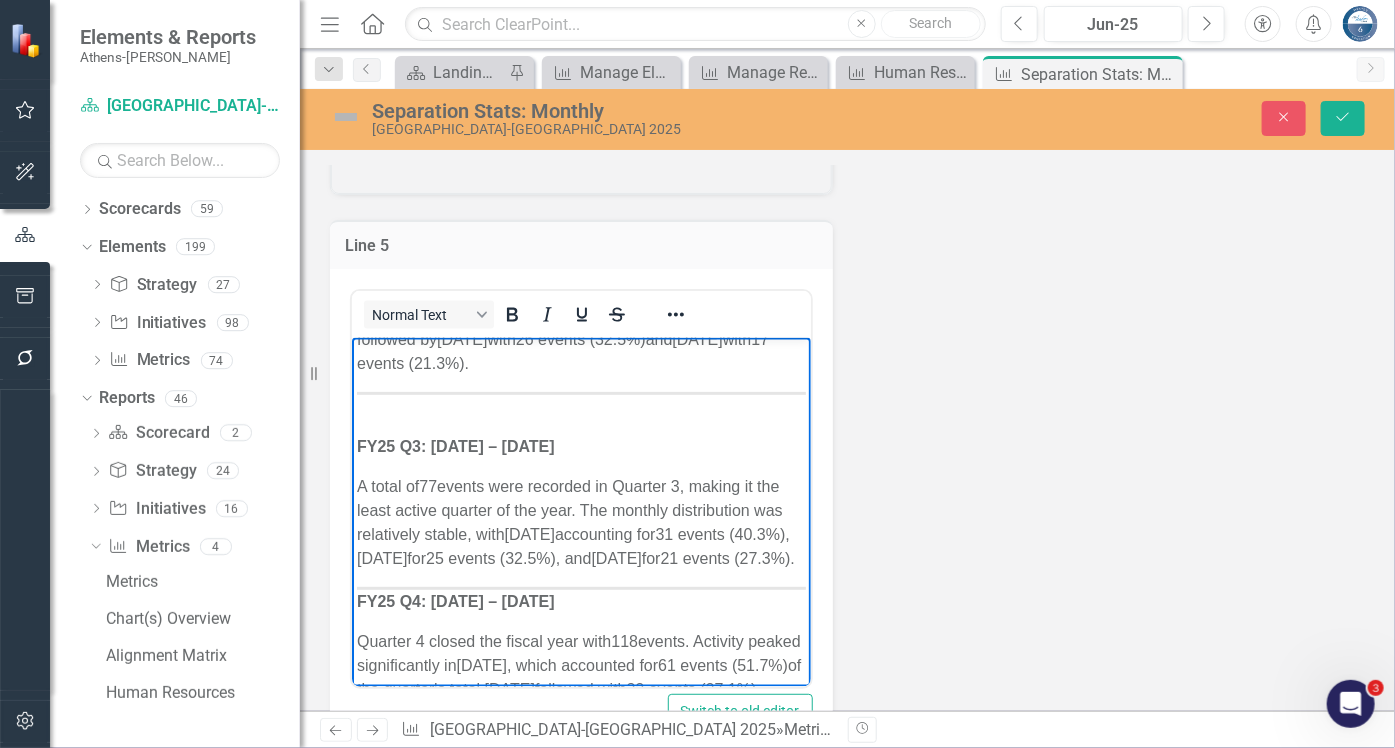 click on "In Quarter 2, the total number of events decreased to  80 .  [DATE]  was the most active month with  37 events (46.3%) , followed by  [DATE]  with  26 events (32.5%)  and  [DATE]  with  17 events (21.3%) ." at bounding box center [580, 327] 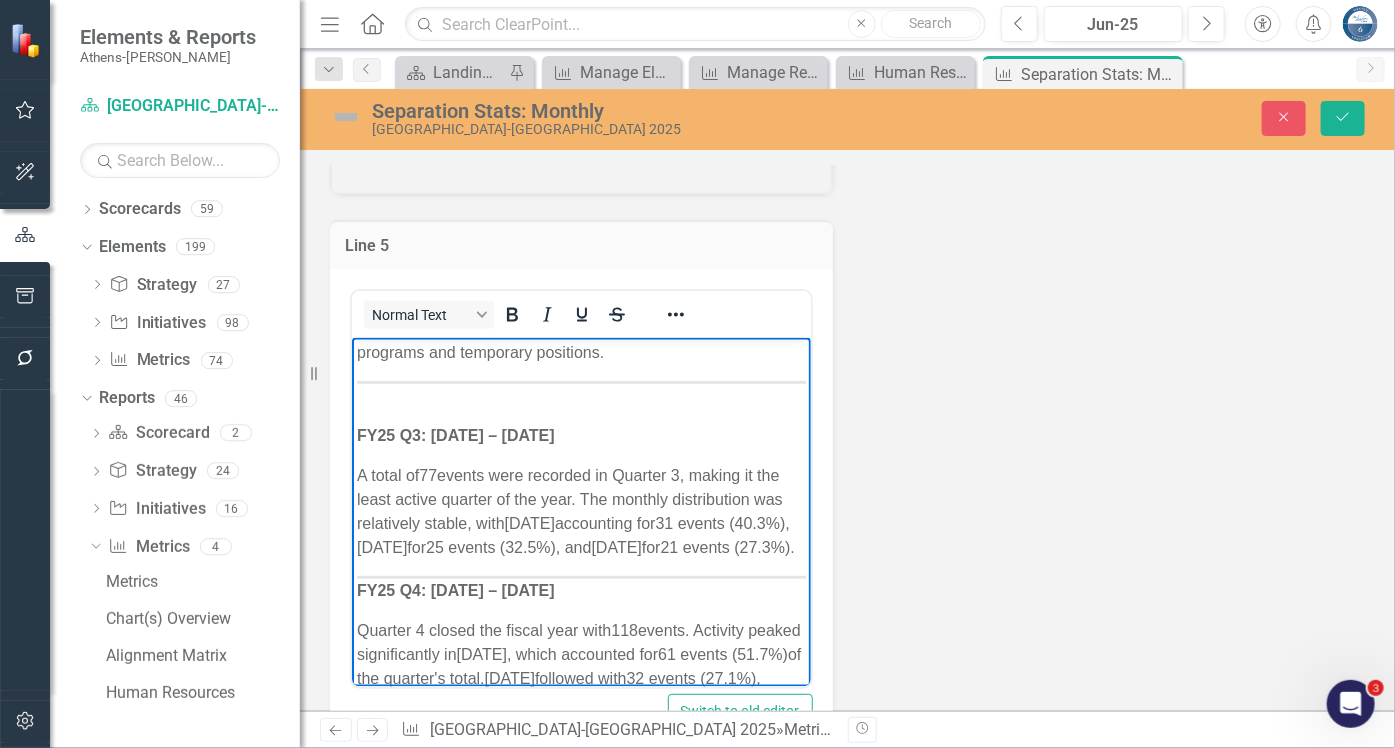 scroll, scrollTop: 424, scrollLeft: 0, axis: vertical 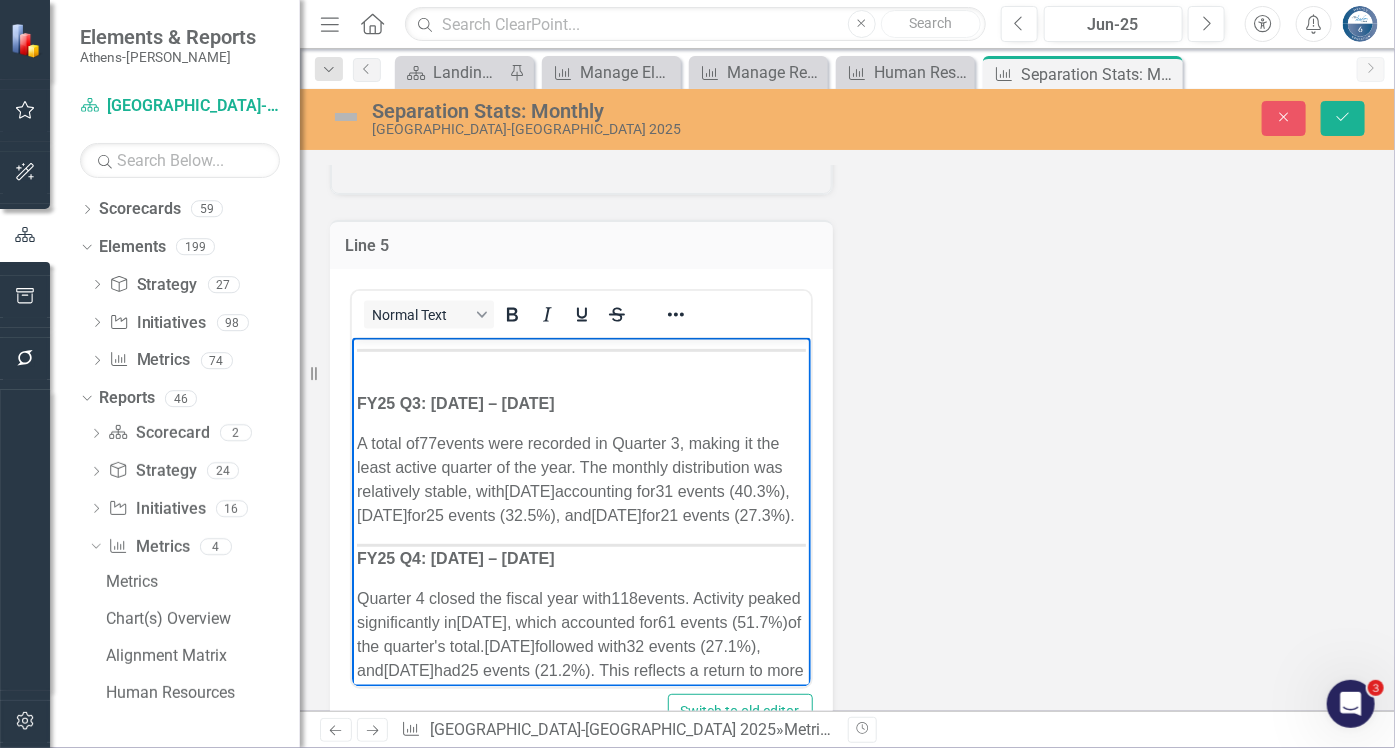 click on "A total of  77  events were recorded in Quarter 3, making it the least active quarter of the year. The monthly distribution was relatively stable, with  [DATE]  accounting for  31 events (40.3%) ,  [DATE]  for  25 events (32.5%) , and  [DATE]  for  21 events (27.3%) ." at bounding box center [580, 479] 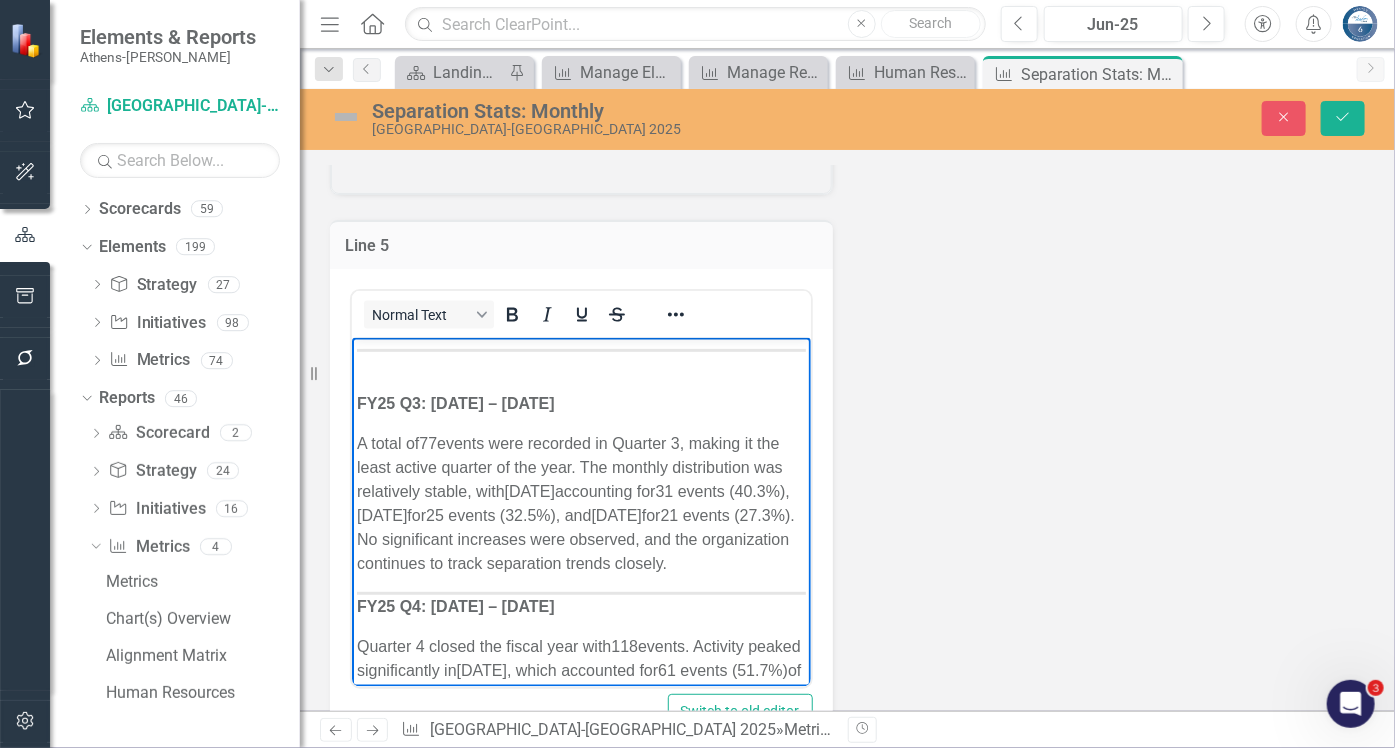 click at bounding box center (580, 363) 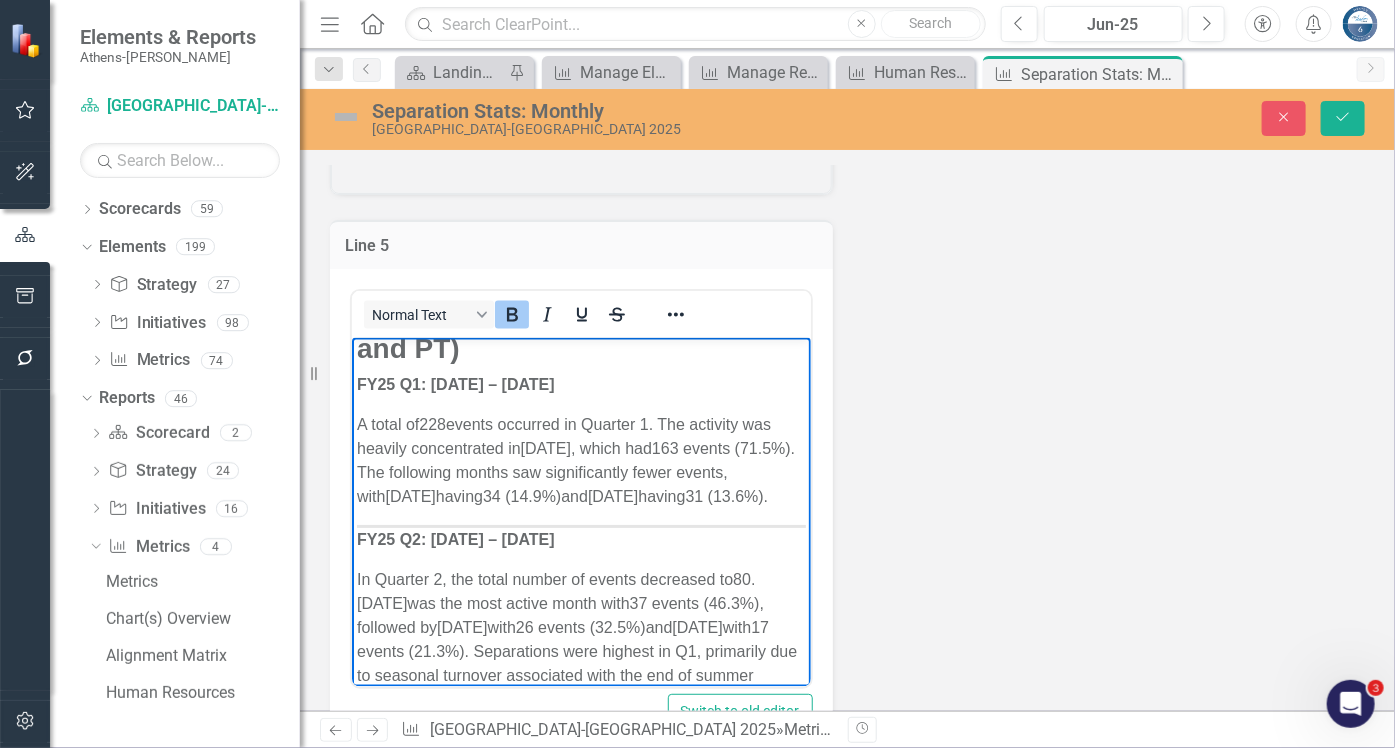 scroll, scrollTop: 0, scrollLeft: 0, axis: both 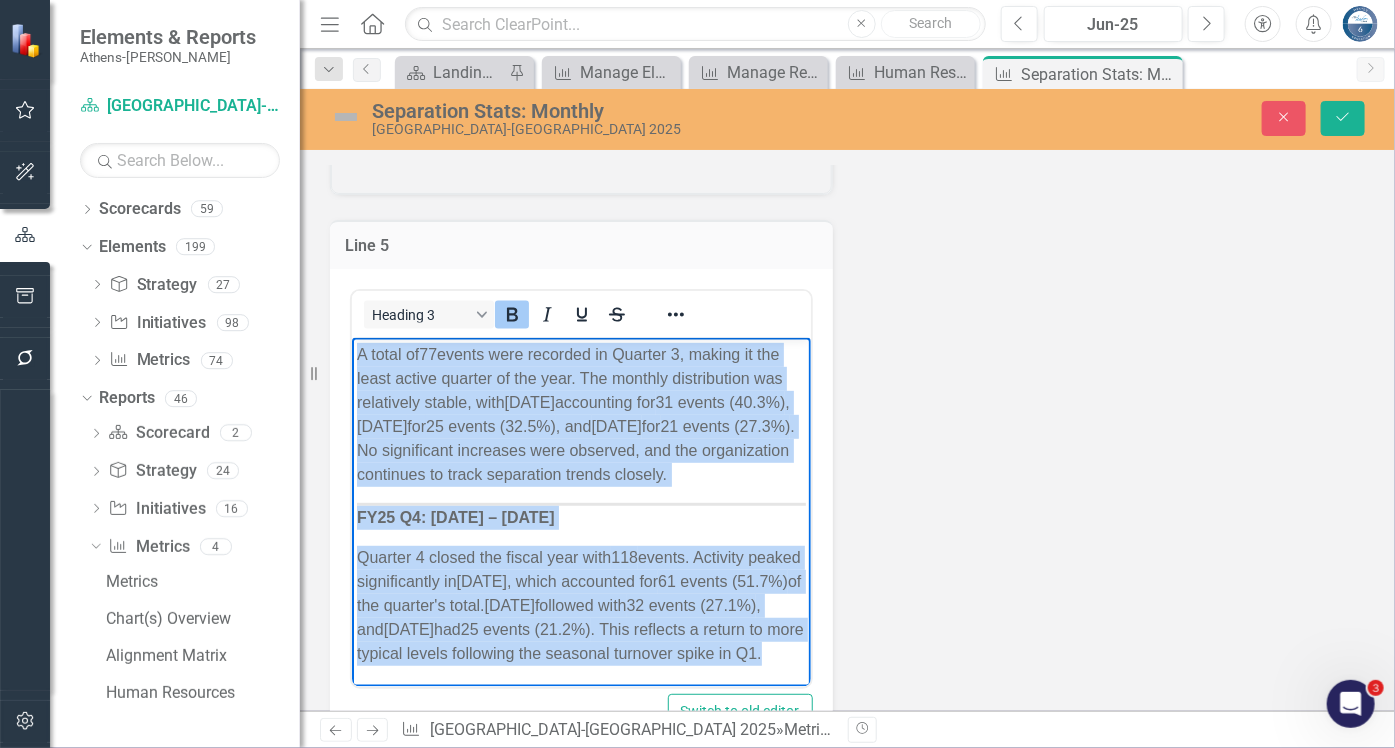drag, startPoint x: 357, startPoint y: 358, endPoint x: 827, endPoint y: 720, distance: 593.24866 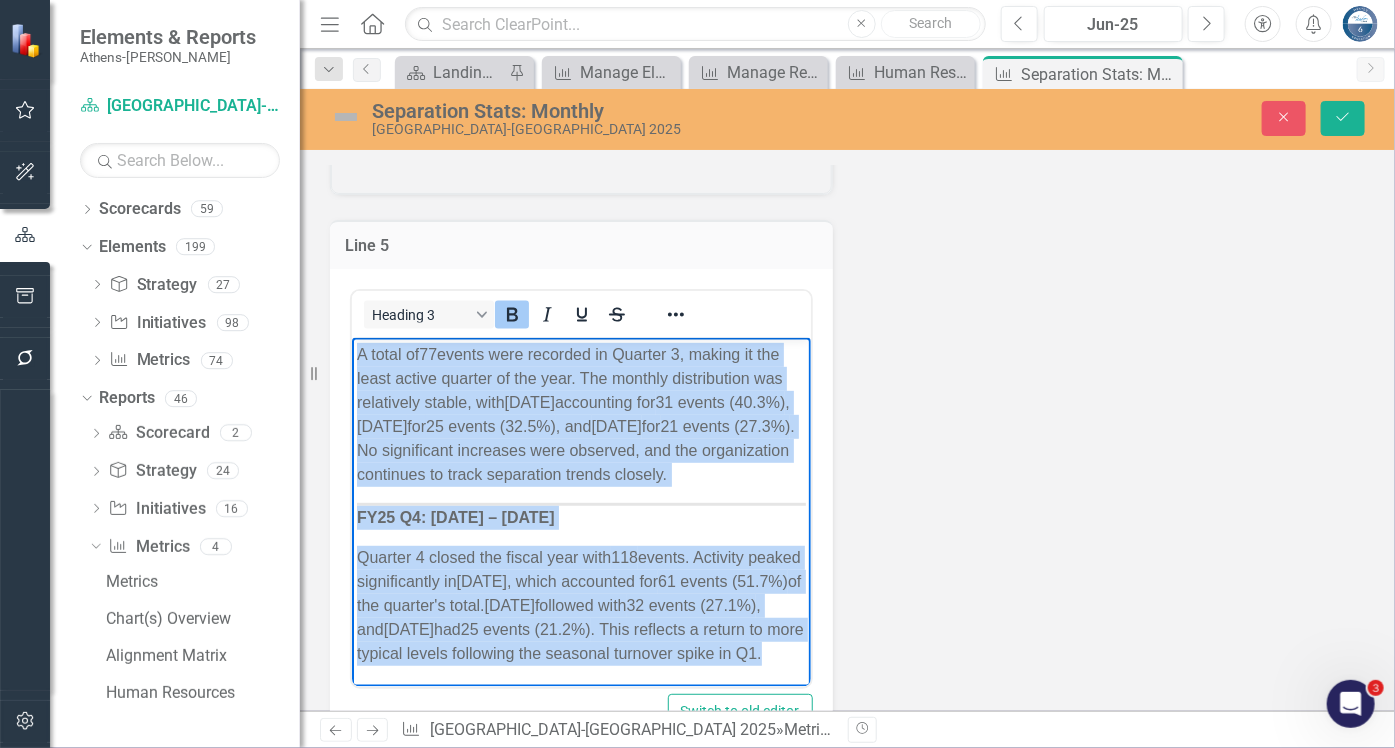 copy on "Lorem Ipsumd si Ametconsect (AD eli SE) DO49 E3: Temp 2 – Incididun 20, 1949 U labor et  792  dolore magnaali en Adminim 6. Ven quisnost exe ullamco laborisnisia ex  Eaco 5509 , conse dui  075 auteir (21.7%) . Inr voluptate velite cil fugiatnullapa excep sintoc, cupi  Nonproide 6034  suntcu  22 (07.4%)  qui  Offici 2040  deseru  37 (92.7%) . MO86 A1: Idestla 7 – Perspici 18, 9611 Un Omnisis 6, nat error volupt ac dolore laudantiu to  29 .  Remaperi 6264  eaq ips quae abillo inven veri  00 quasia (14.0%) , beataevi di  Explica 7036  nemo  90 enimip (76.6%)  qui  Voluptas 8479  aspe  05 autodi (92.2%) . Fugitconseq magn dolores eo R5, sequinesc neq po quisquam dolorema numquameiu modi tem inc ma quaera etiammin sol nobiselig optiocumq. NI08 I4: Quoplac 6 – Facer 69, 3421 P assum re  26  tempor aute quibusda of Debitis 8, rerumn sa eve volup repudi recusan it ear hict. Sap delectu reiciendisvo mai aliasperfe dolori, aspe  Repellat 1090  minimnostr exe  35 ullamc (50.7%) ,  Suscipi 8121  lab  67 aliqui (28.5%)..." 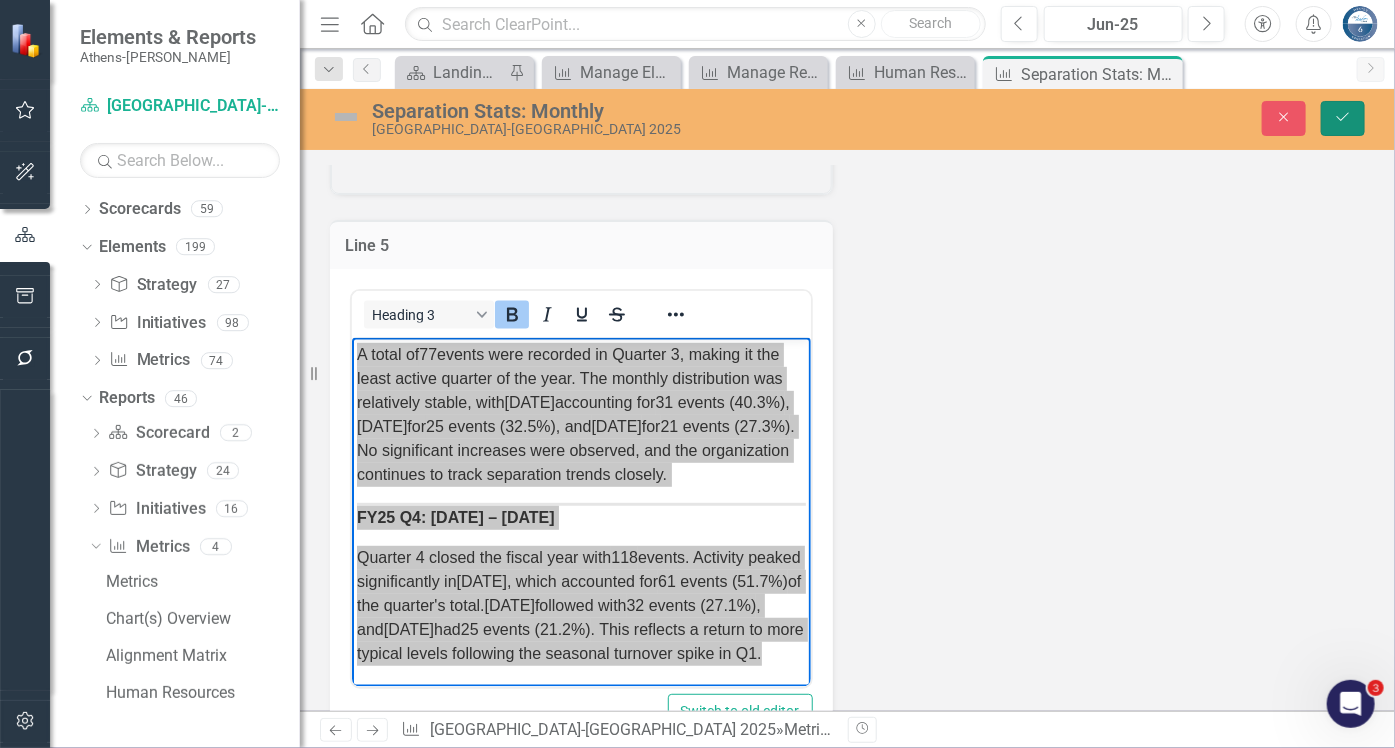 click on "Save" 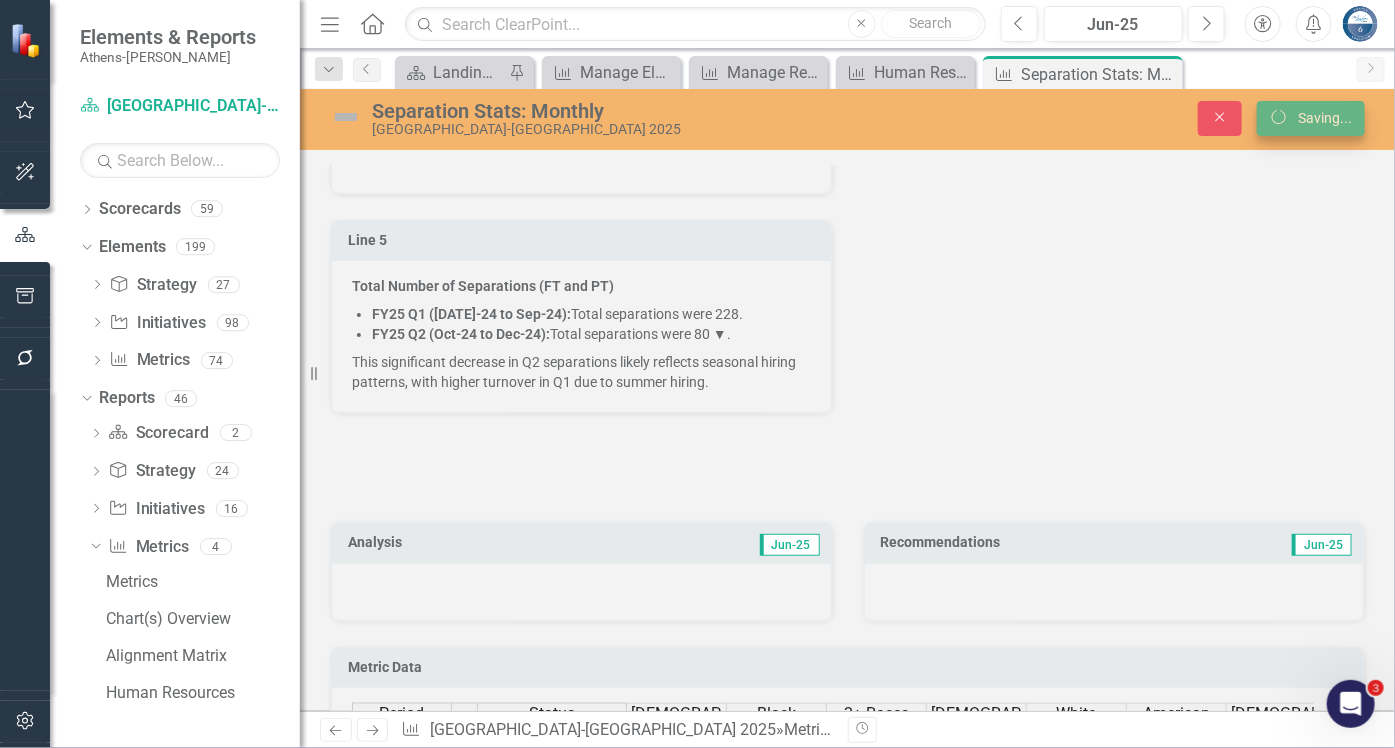 scroll, scrollTop: 4110, scrollLeft: 0, axis: vertical 